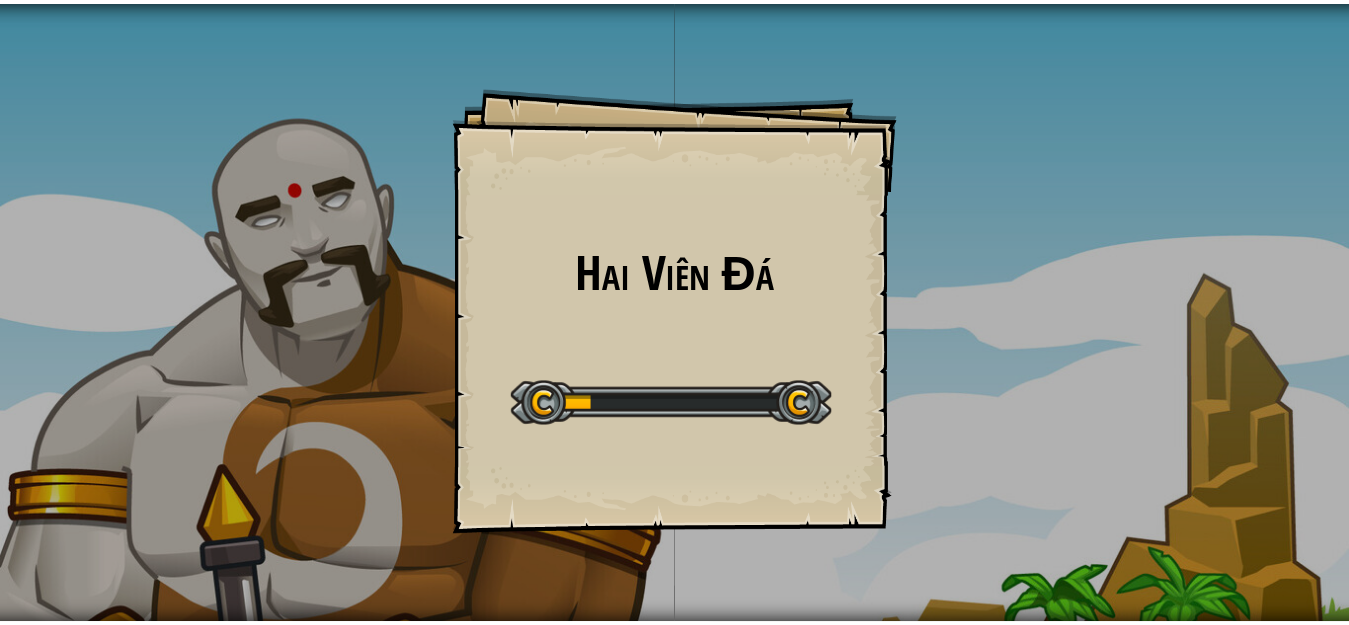 scroll, scrollTop: 0, scrollLeft: 0, axis: both 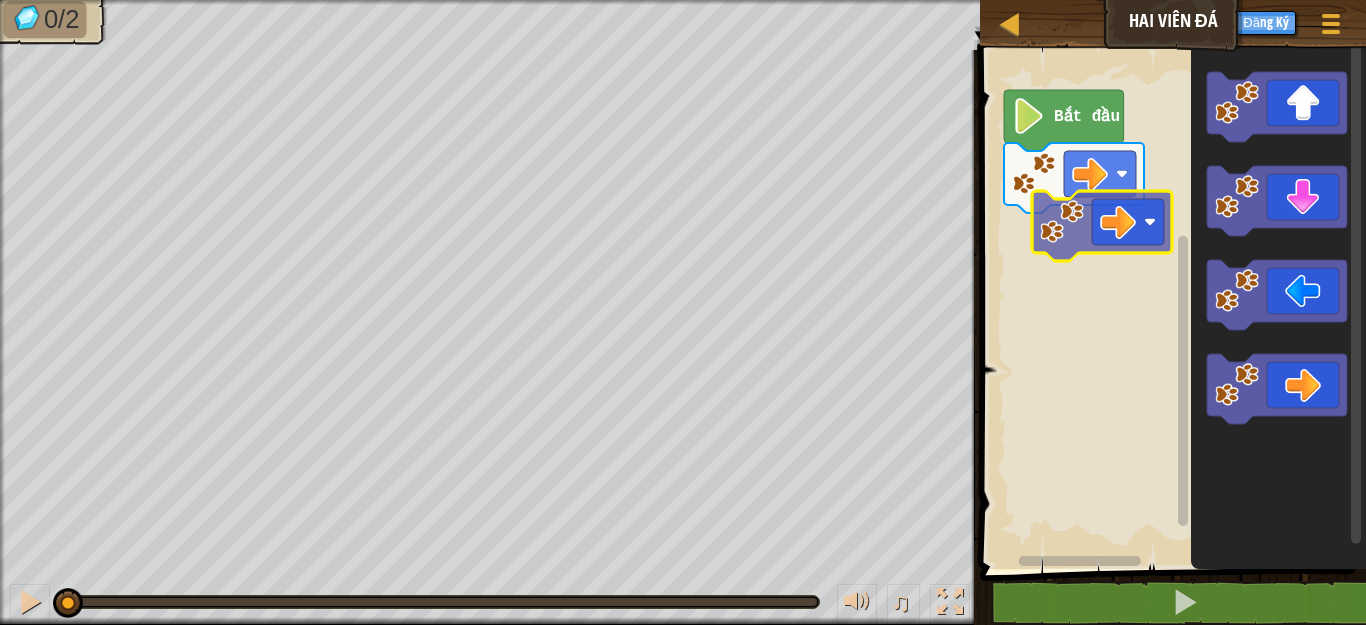 click on "Bắt đầu" at bounding box center (1170, 304) 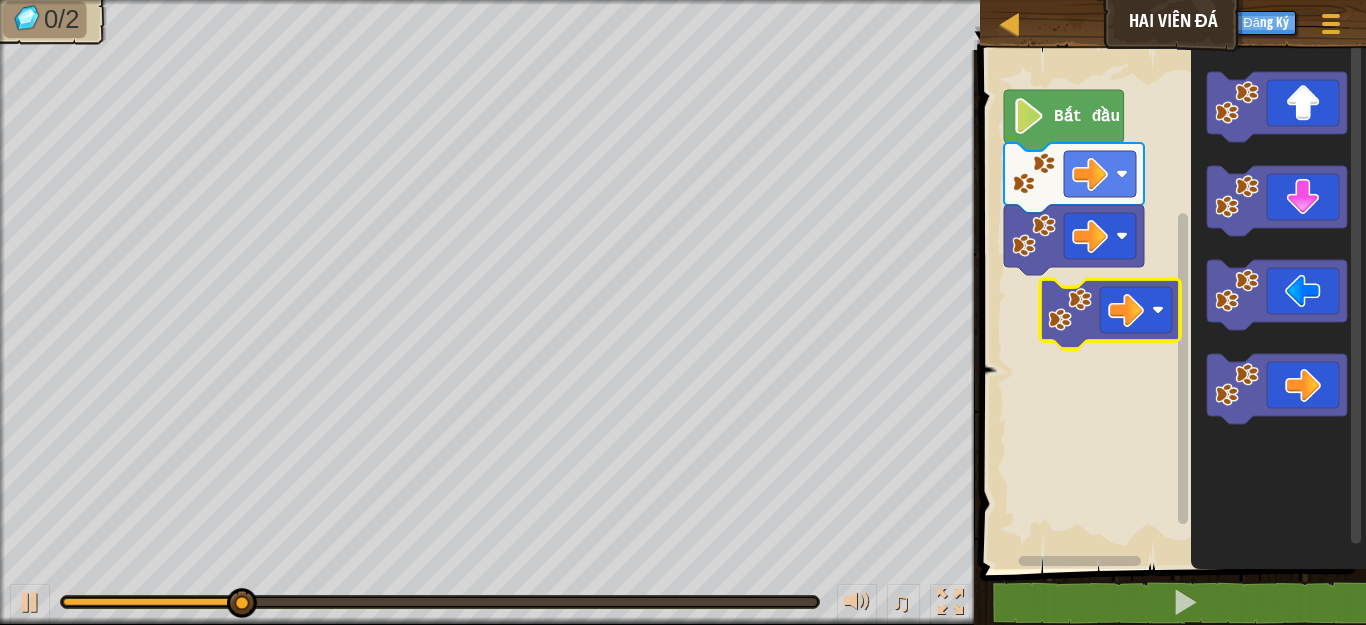 click on "Bắt đầu" at bounding box center (1170, 304) 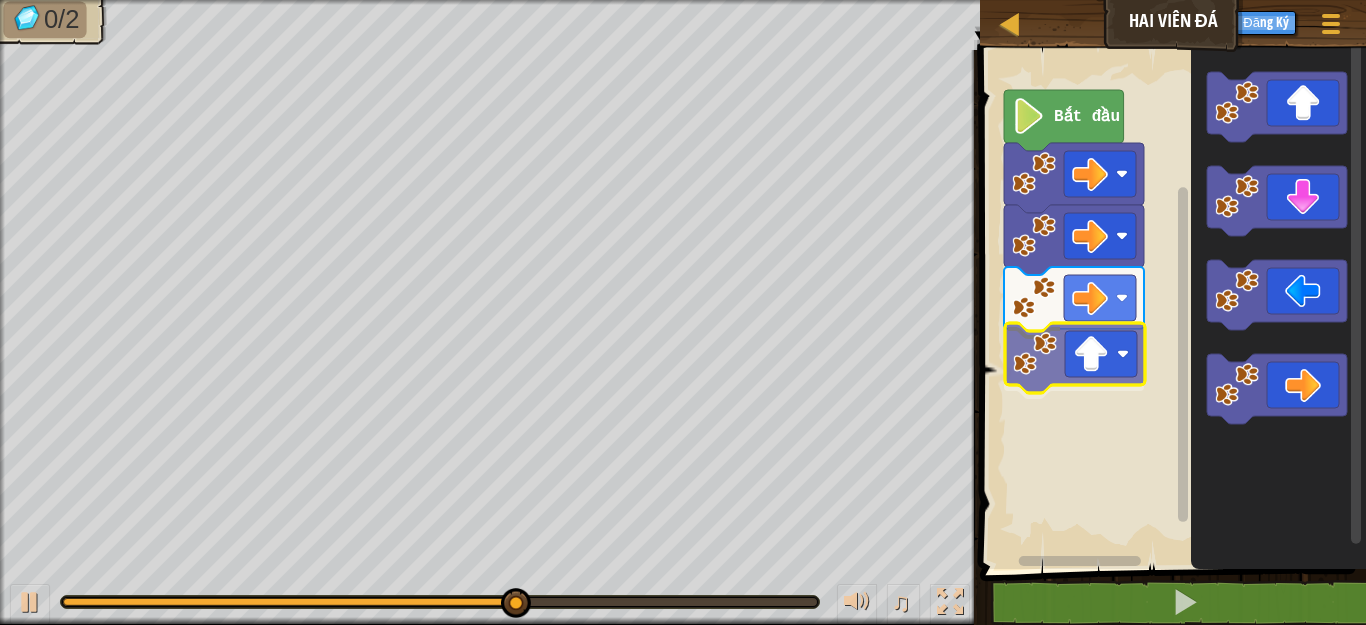 click on "Bắt đầu" at bounding box center (1170, 304) 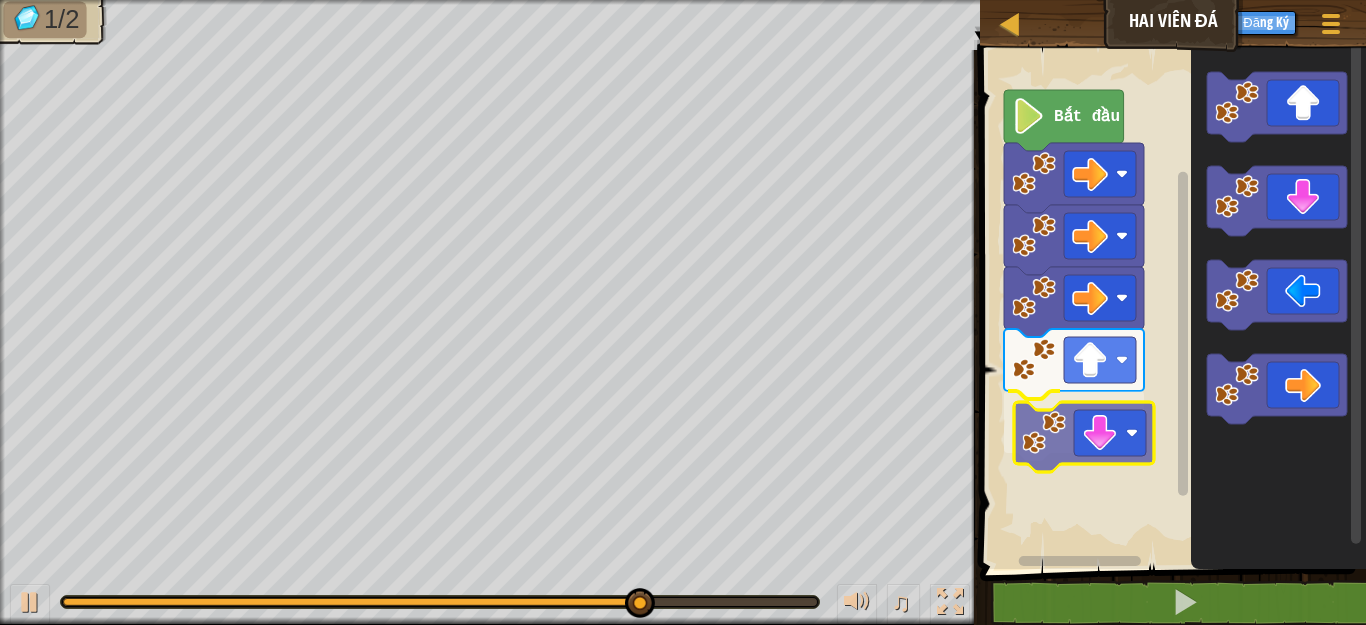 click on "Bắt đầu" at bounding box center (1170, 304) 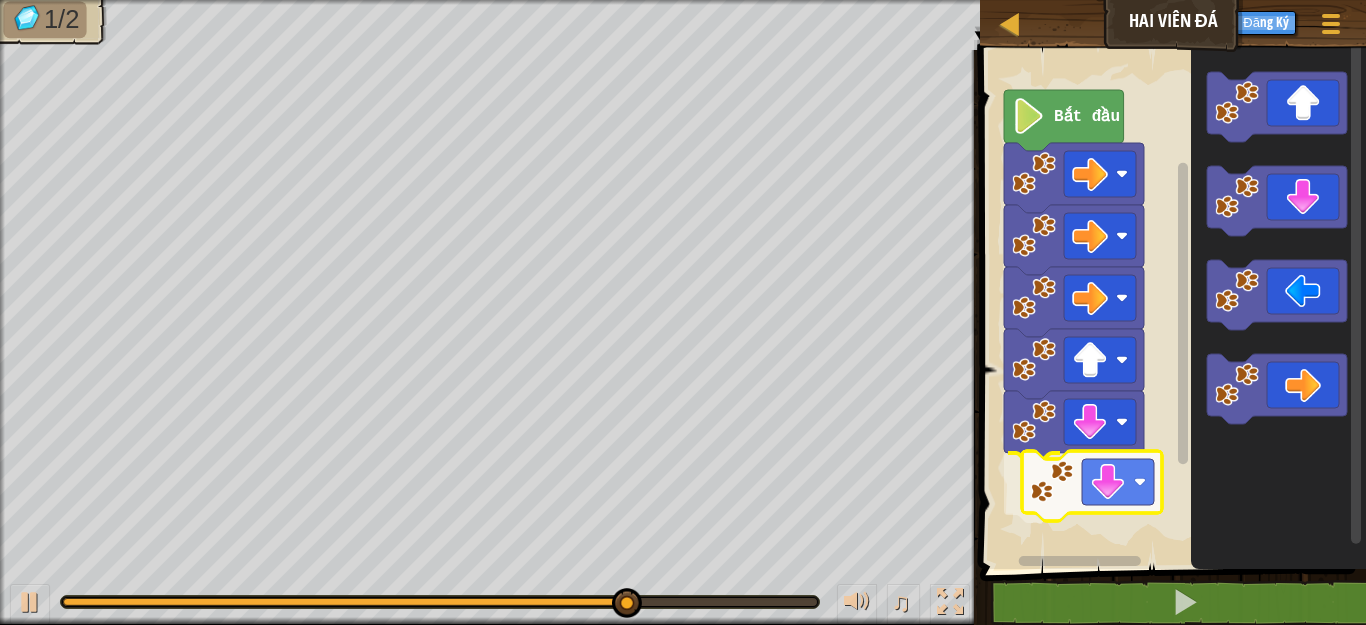 click on "Bắt đầu" at bounding box center [1170, 304] 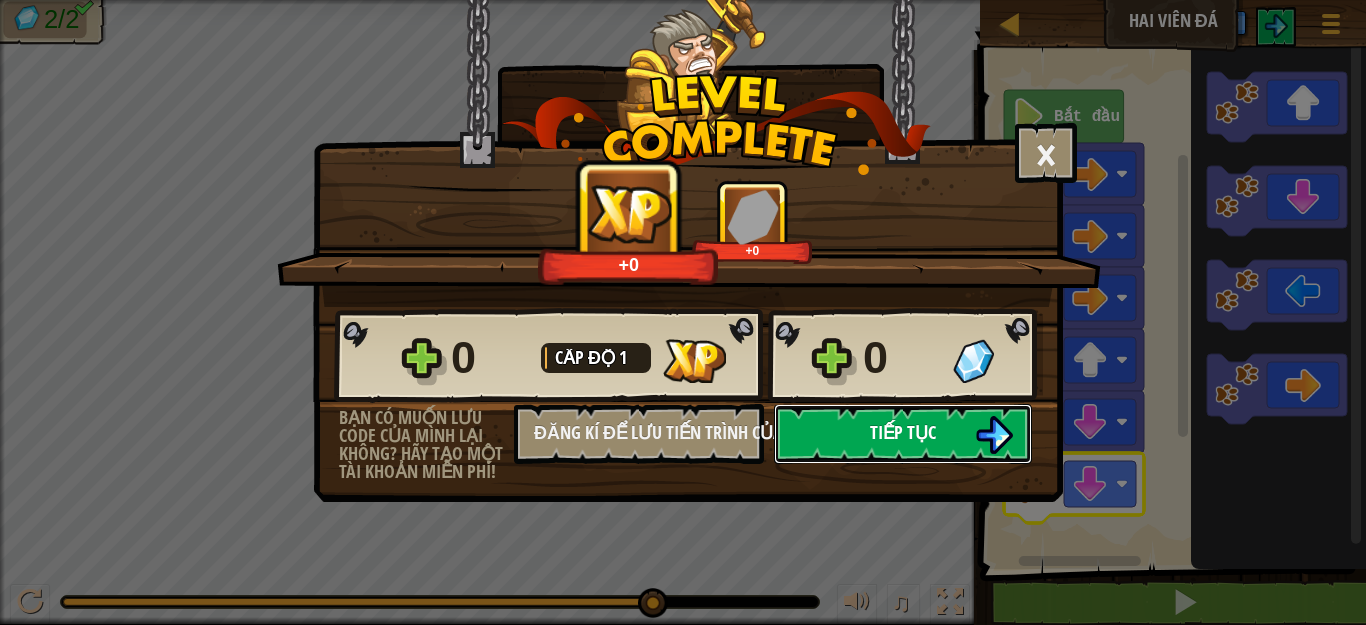 click on "Tiếp tục" at bounding box center [903, 432] 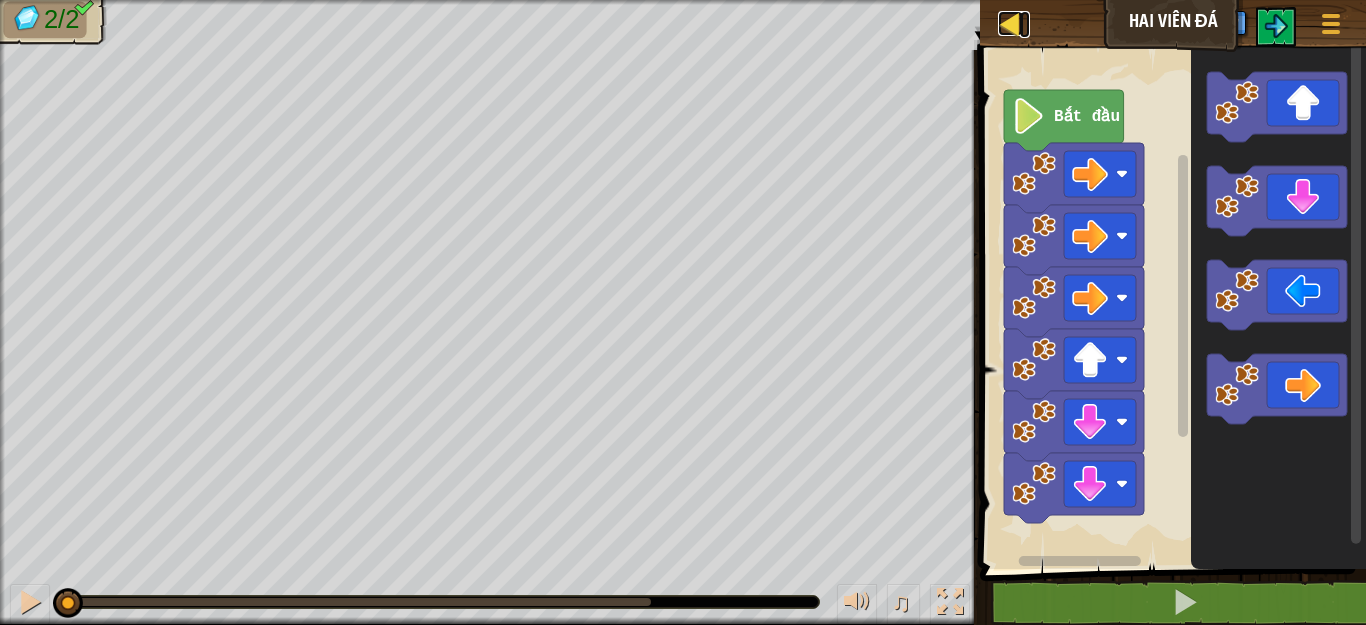 click at bounding box center (1010, 23) 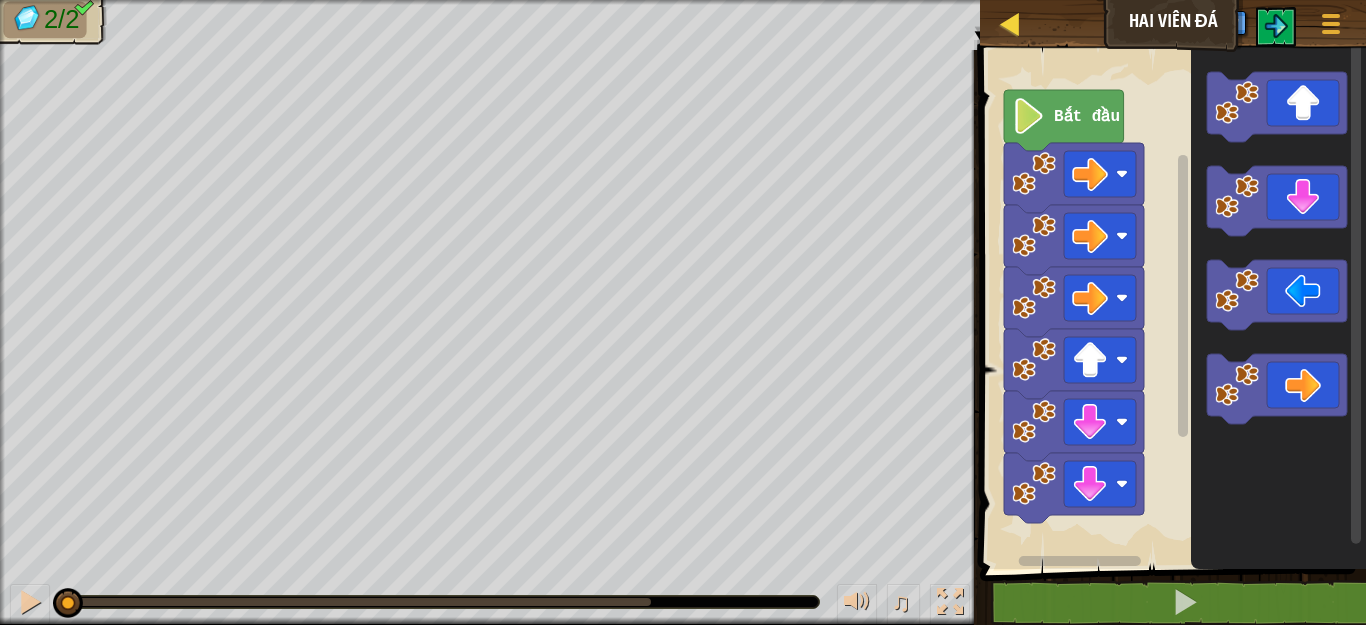 select on "vi" 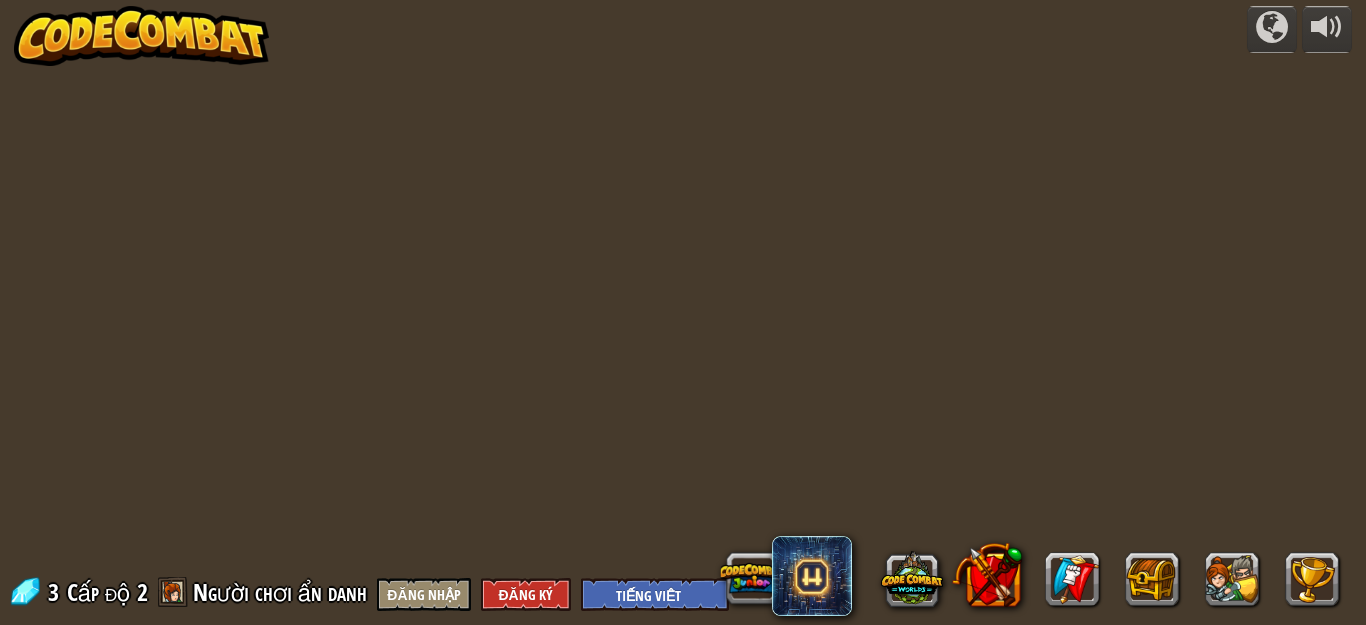 select on "vi" 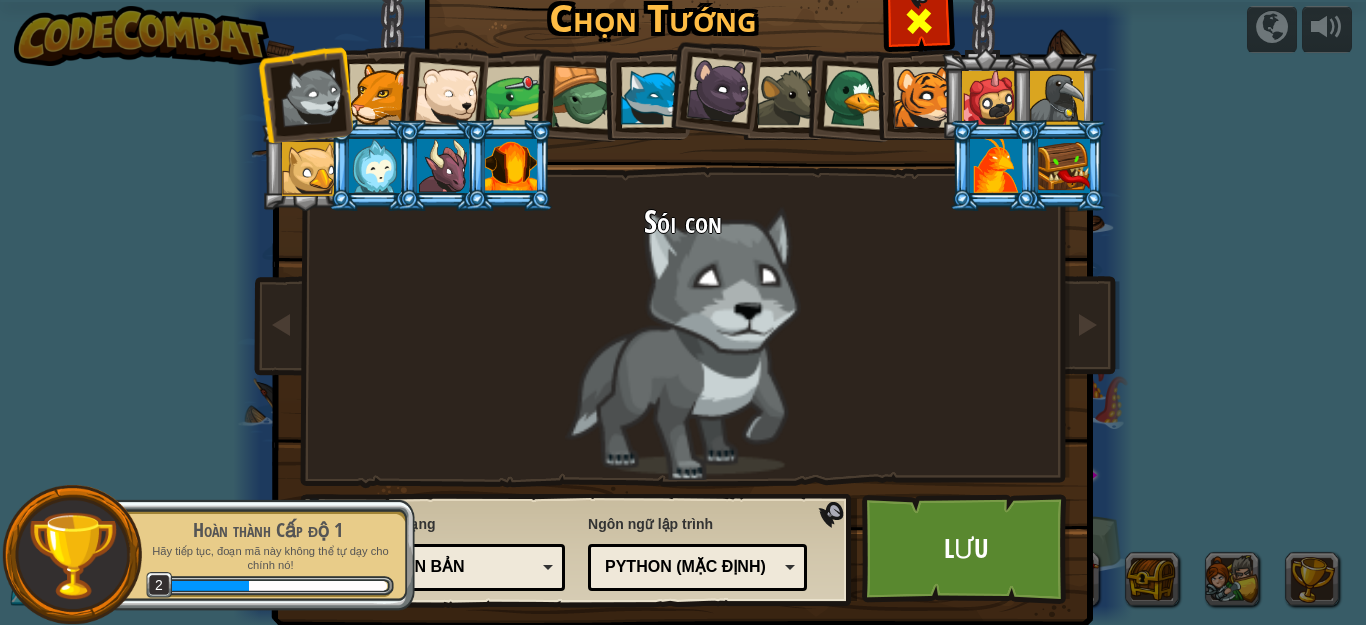 click at bounding box center [918, 18] 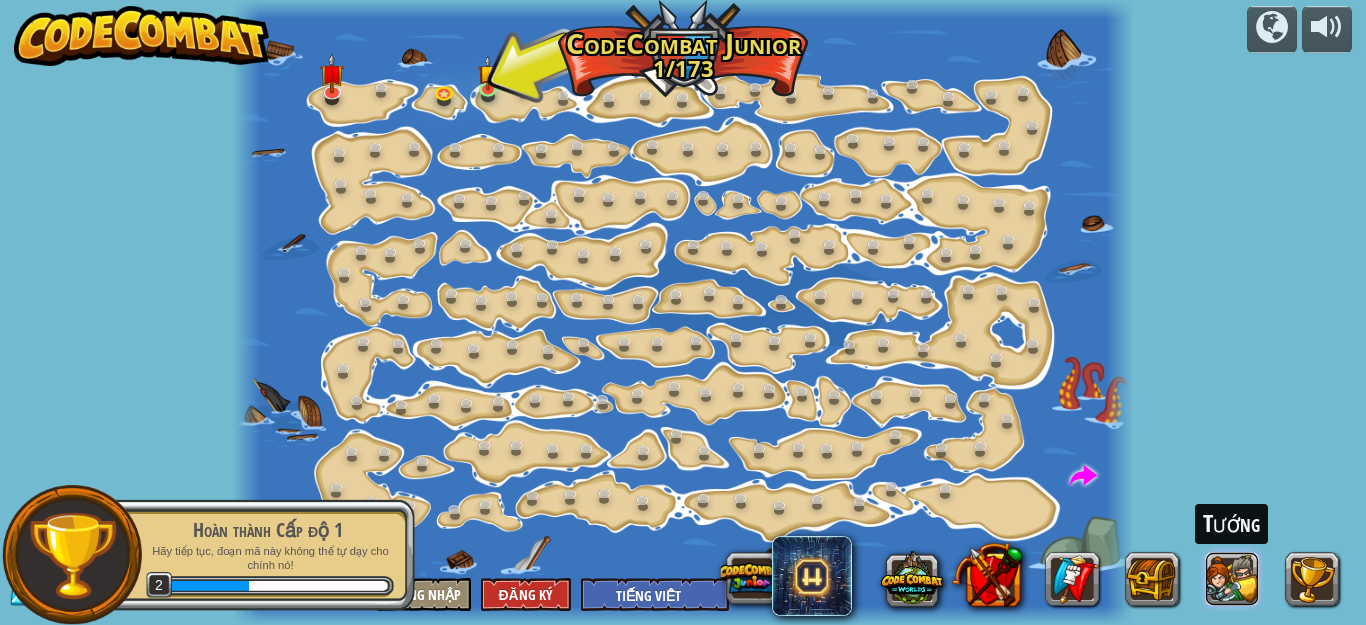 click at bounding box center (1233, 579) 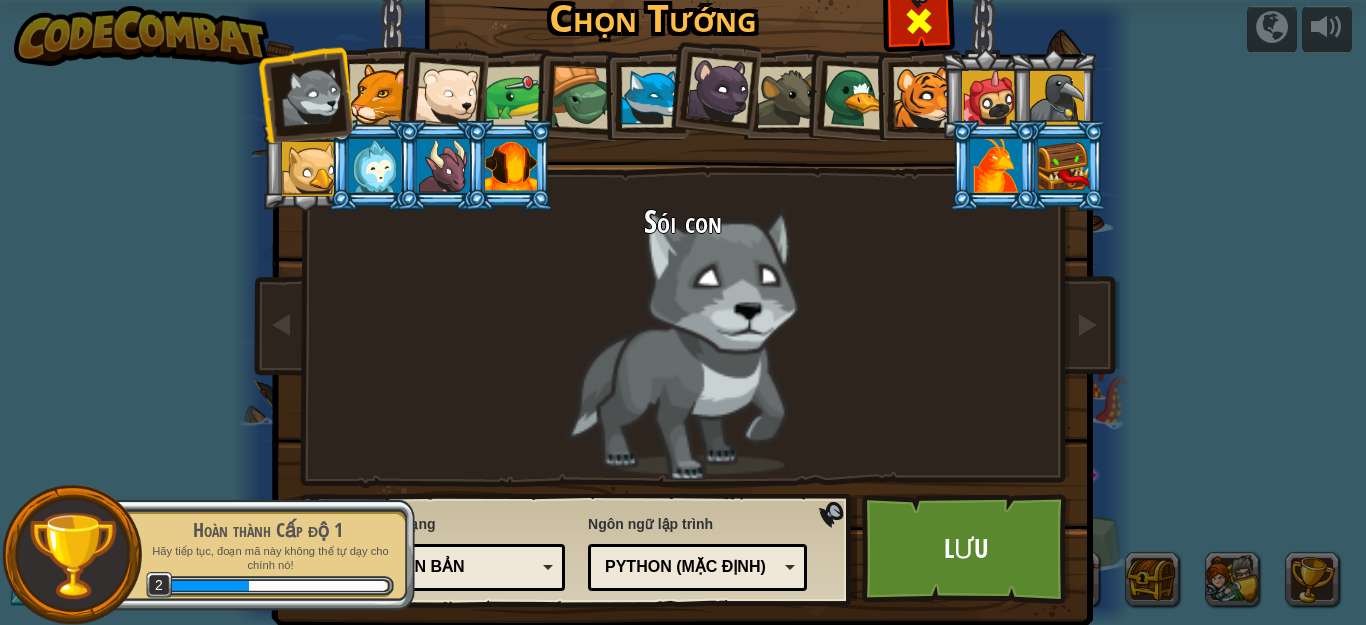 click at bounding box center [919, 21] 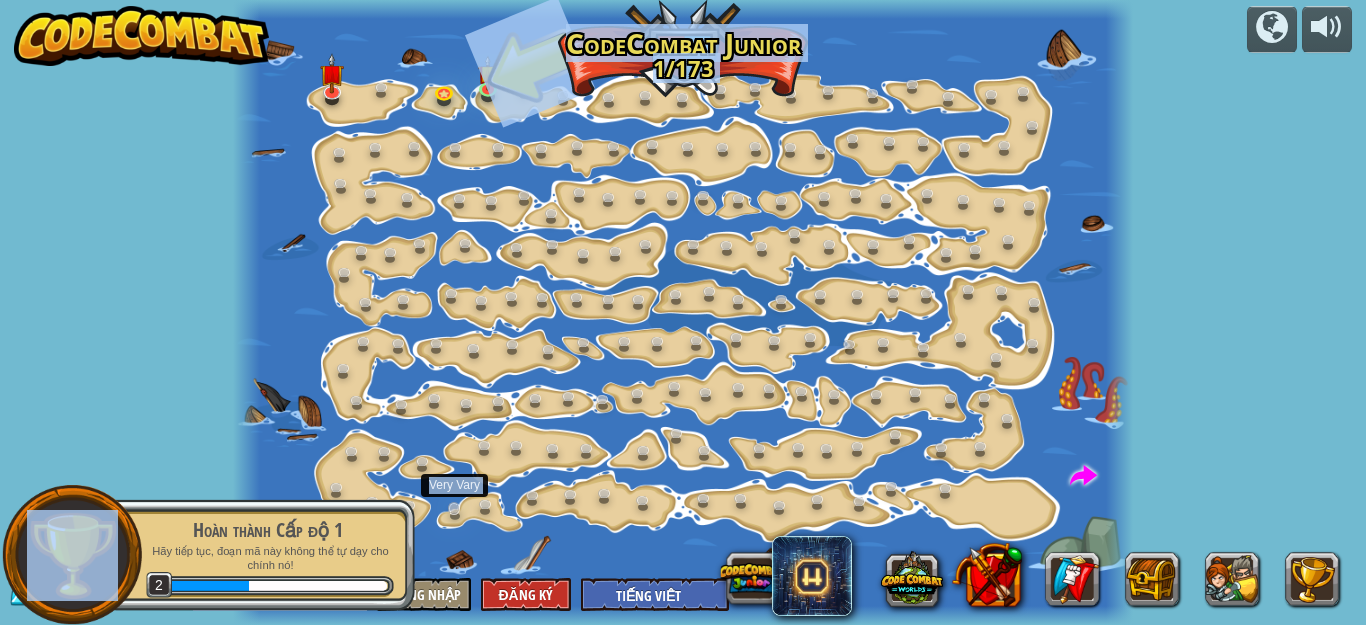 drag, startPoint x: 303, startPoint y: 524, endPoint x: 465, endPoint y: 507, distance: 162.88953 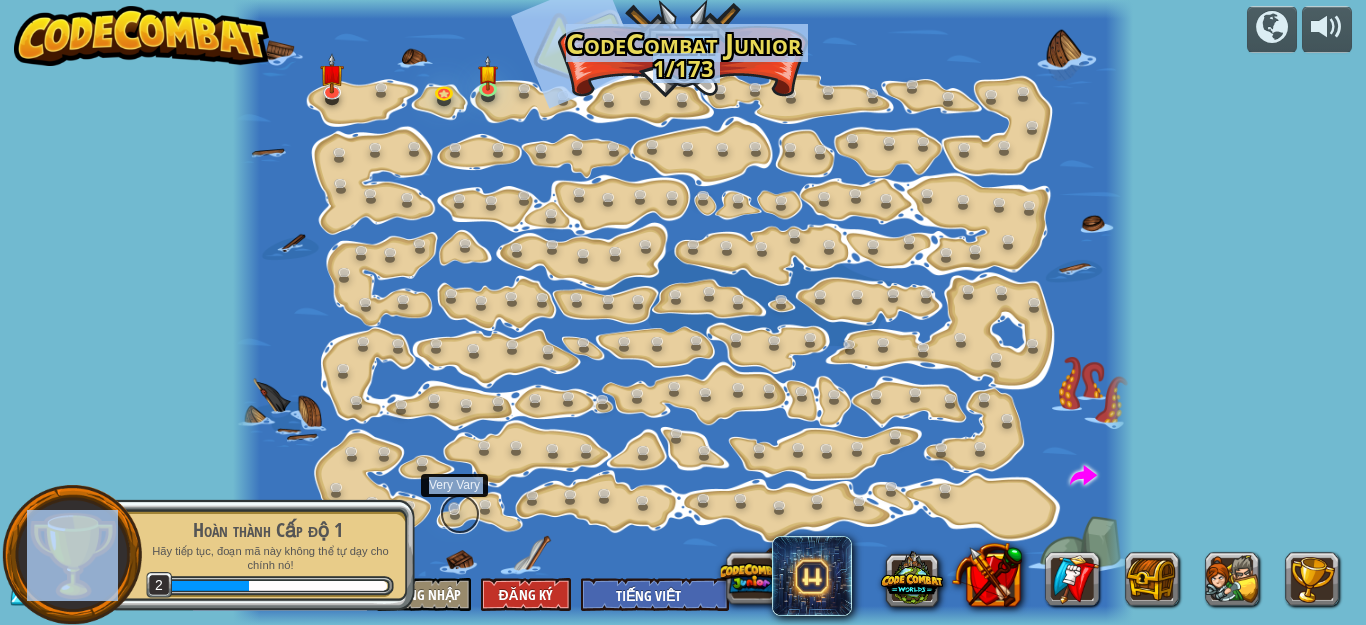 click at bounding box center (460, 514) 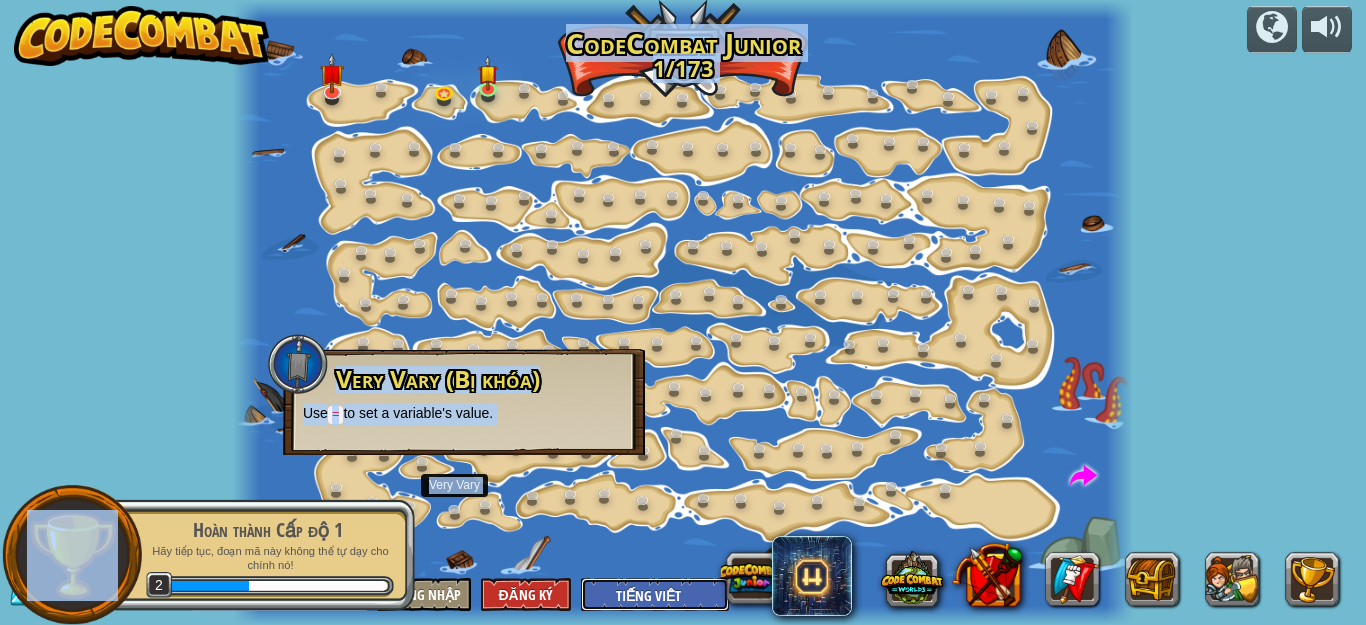 click on "English (US) English (UK) 简体中文 繁體中文 русский español (ES) español (América Latina) français Português (Portugal) Português (Brasil) ---------------------------------- العربية azərbaycan dili български език Català čeština dansk Deutsch (Deutschland) Deutsch (Österreich) Deutsch (Schweiz) Eesti Ελληνικά Esperanto Filipino فارسی Galego 한국어 ʻŌlelo Hawaiʻi עברית hrvatski jezik magyar Bahasa Indonesia Italiano қазақ тілі lietuvių kalba latviešu te reo Māori Македонски मानक हिन्दी Монгол хэл Bahasa Melayu မြန်မာစကား Nederlands (België) Nederlands (Nederland) 日本語 Norsk Bokmål Norsk Nynorsk O'zbekcha Polski limba română српски slovenčina slovenščina suomi Svenska ไทย Türkçe українська اُردُو Tiếng Việt 吴语 吳語" at bounding box center [655, 594] 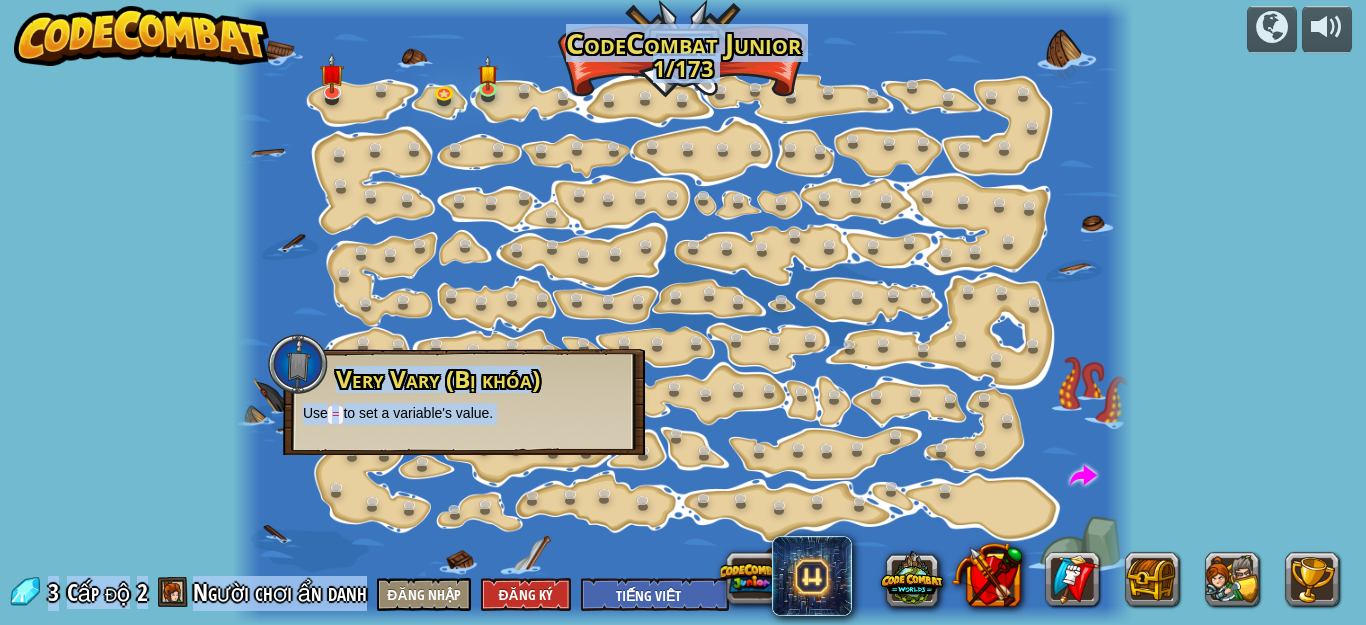 click at bounding box center (683, 312) 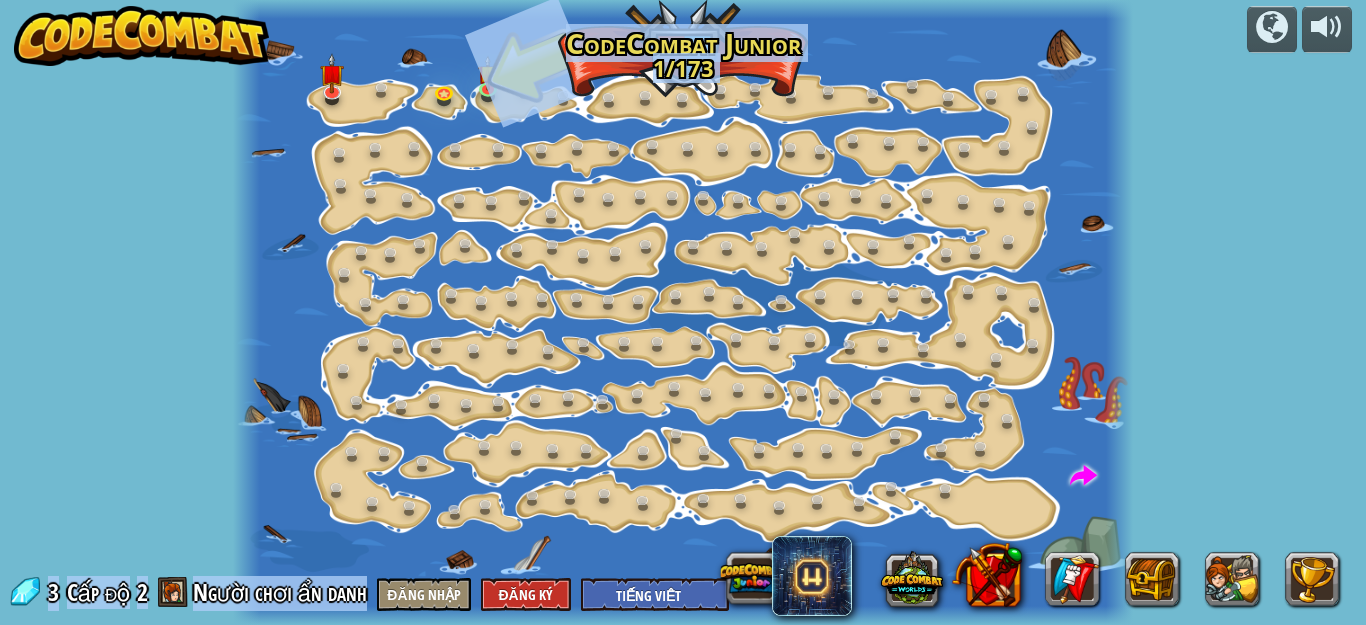 click at bounding box center [683, 312] 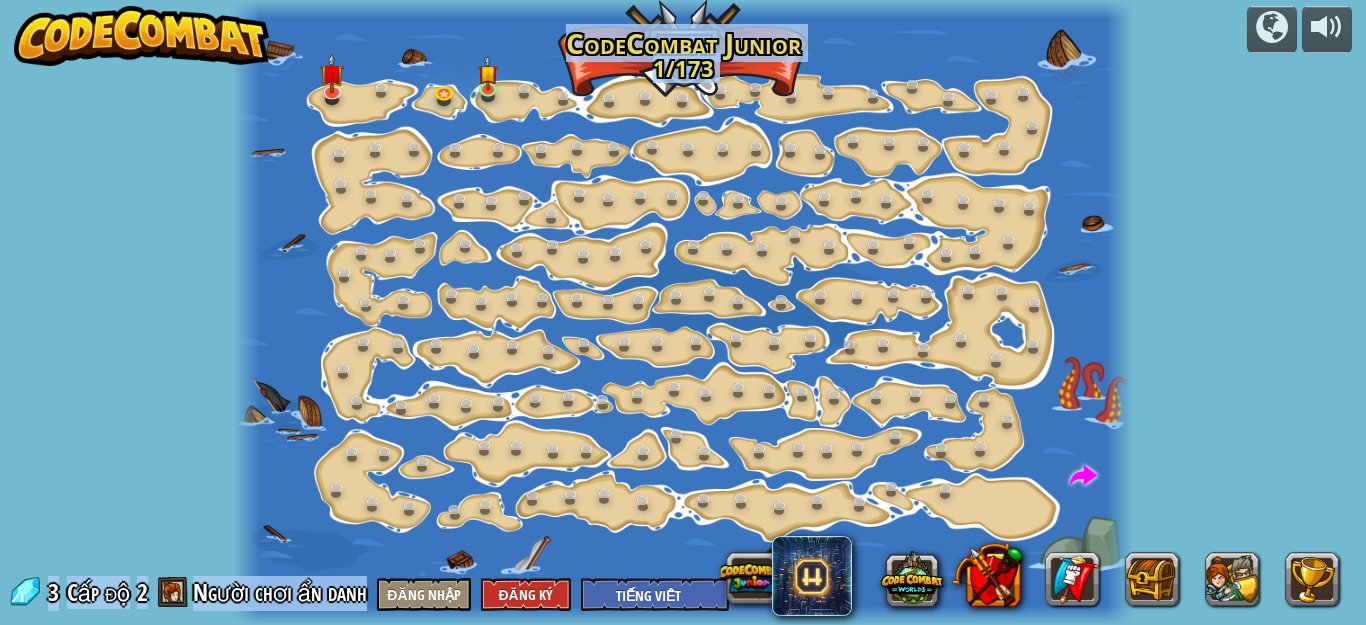 click at bounding box center [683, 312] 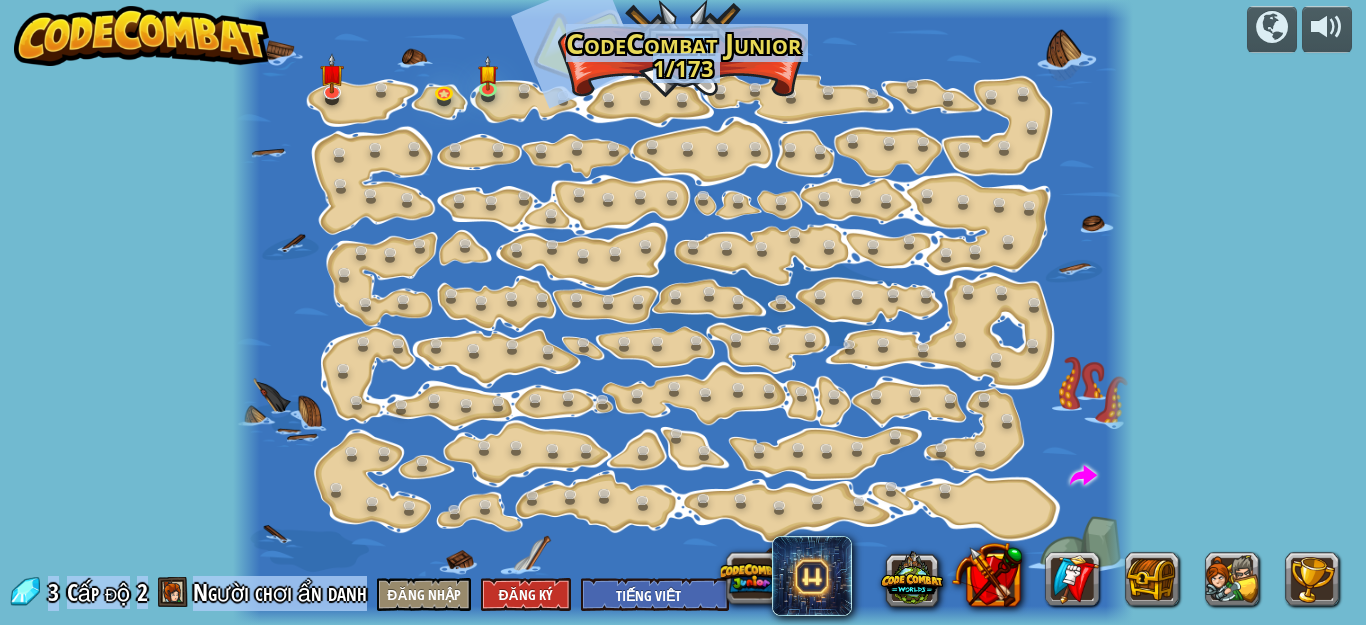 click at bounding box center (173, 592) 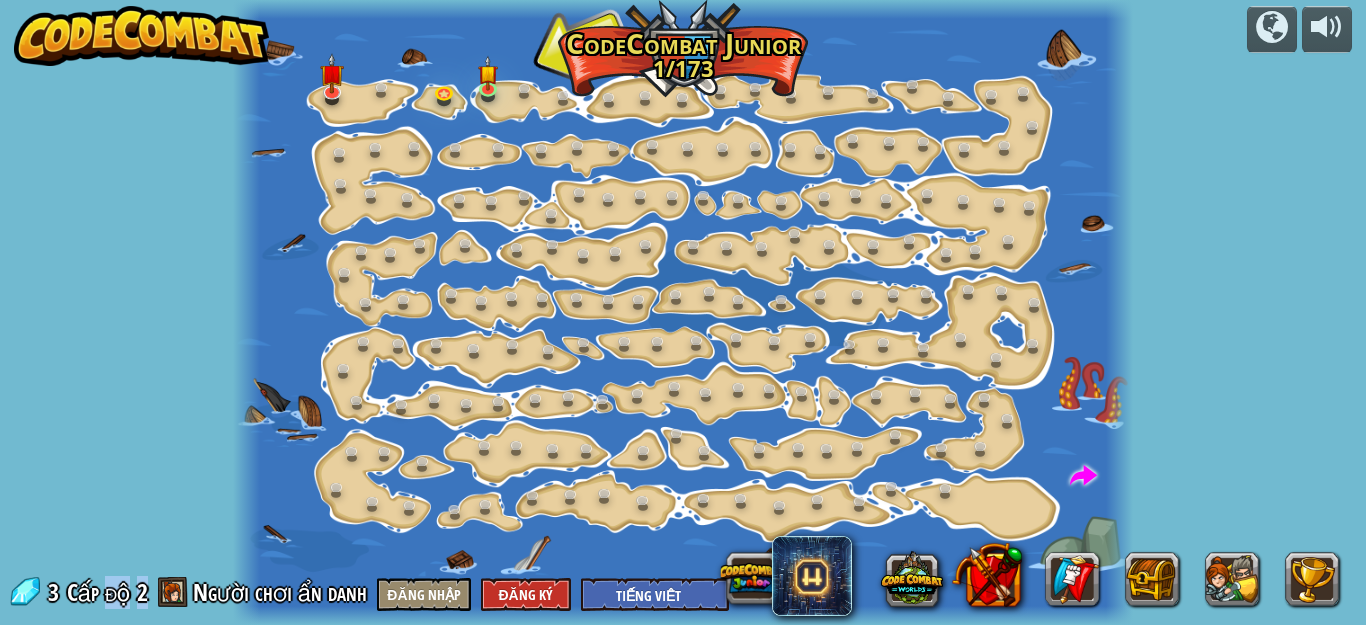 click at bounding box center (173, 592) 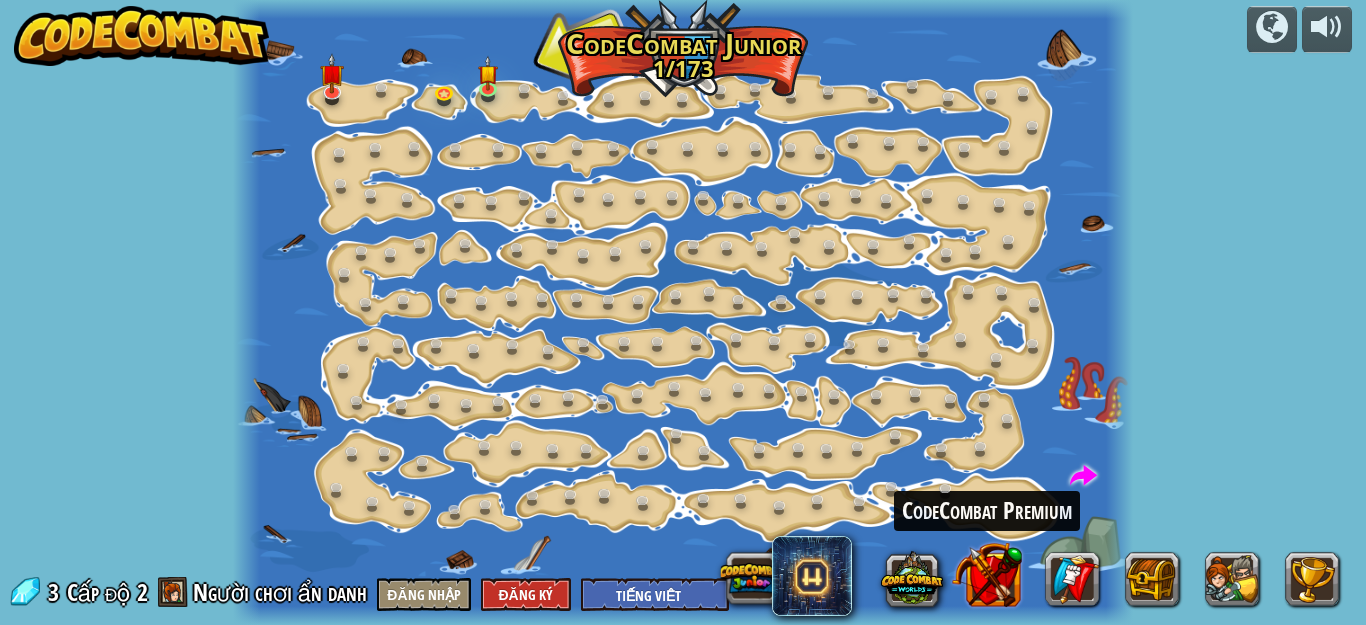 click at bounding box center (987, 574) 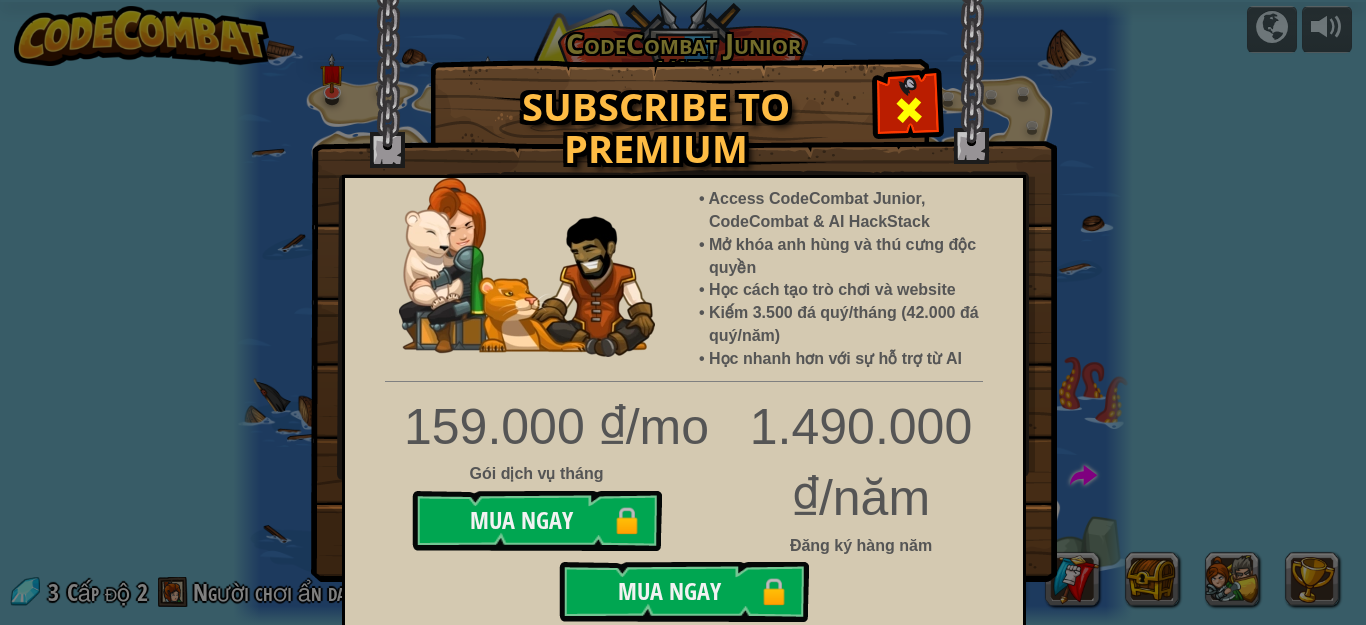 click at bounding box center [909, 110] 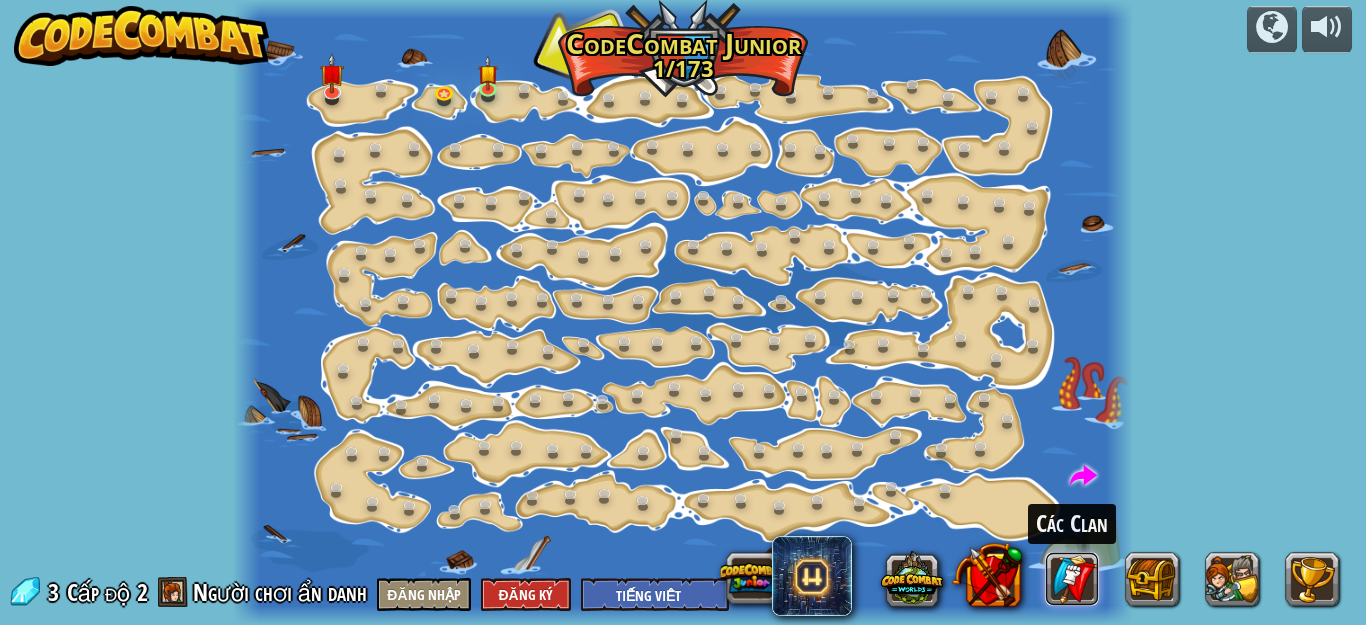 click at bounding box center [1073, 579] 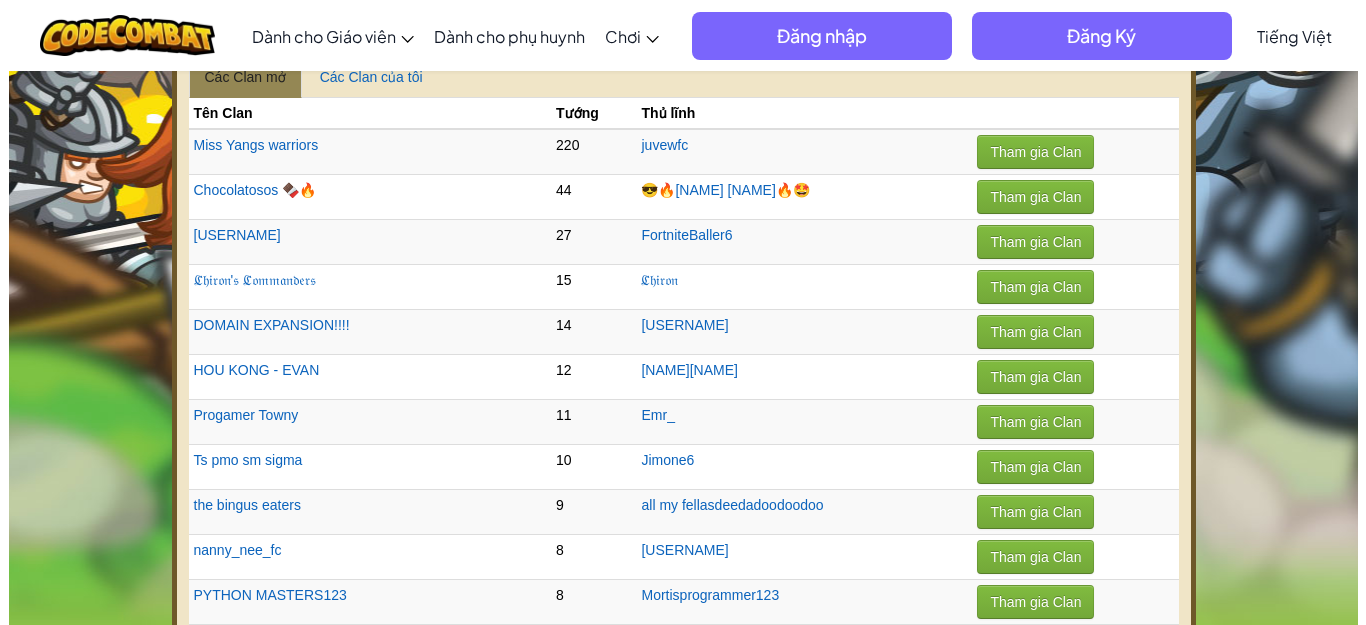 scroll, scrollTop: 100, scrollLeft: 0, axis: vertical 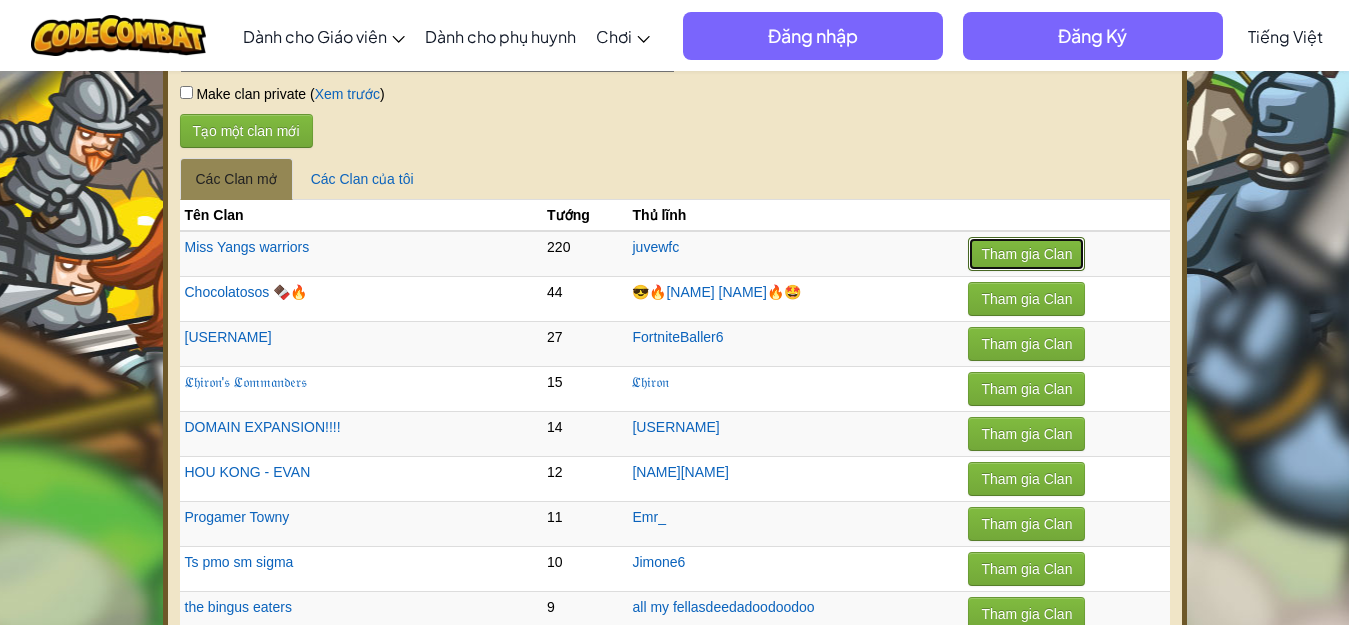 click on "Tham gia Clan" at bounding box center [1026, 254] 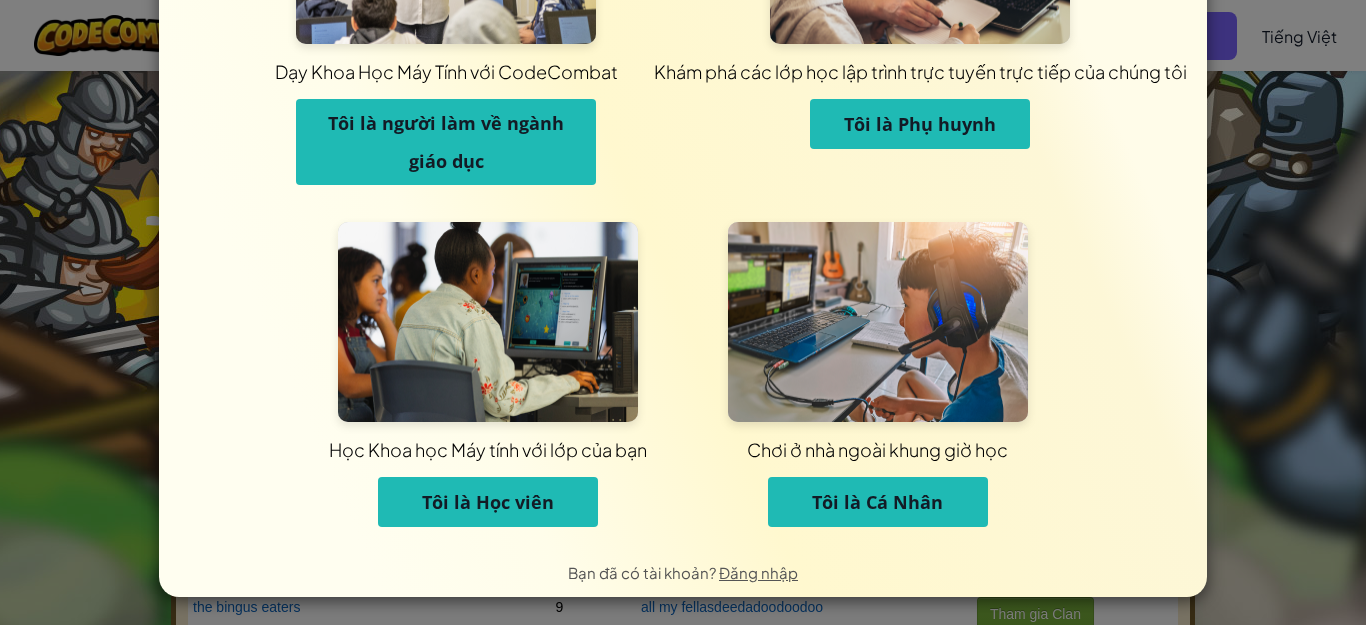 scroll, scrollTop: 203, scrollLeft: 0, axis: vertical 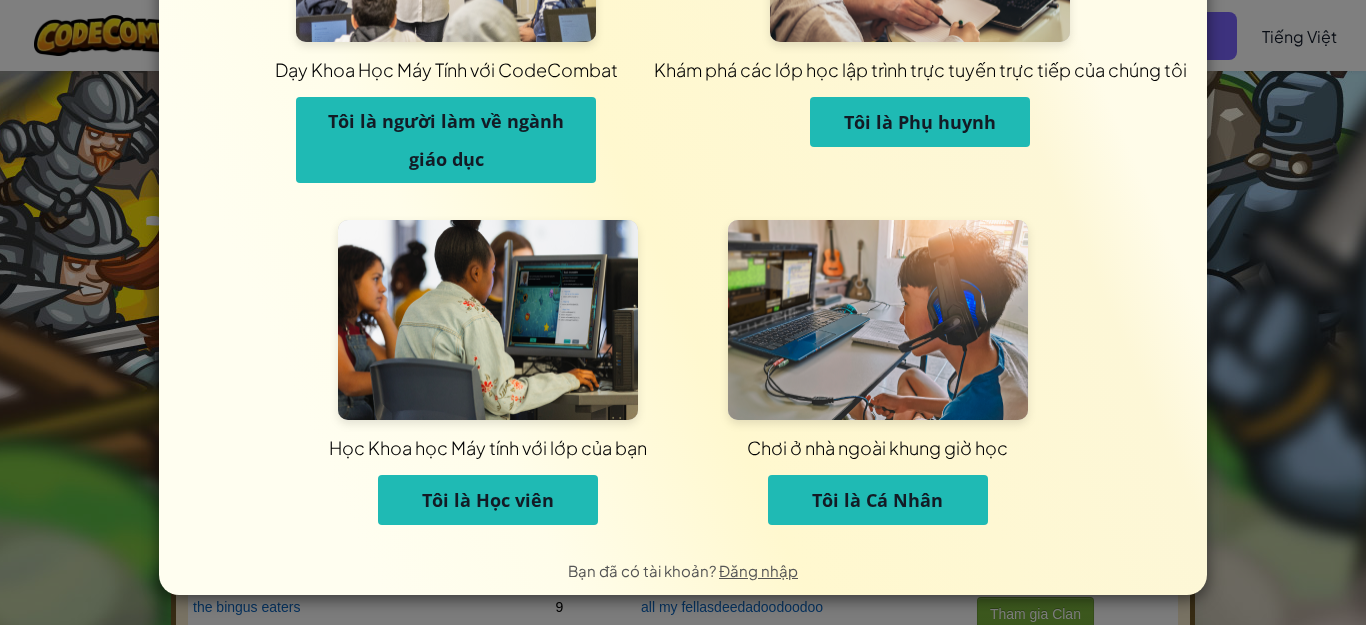 click on "Tôi là Cá Nhân" at bounding box center [877, 500] 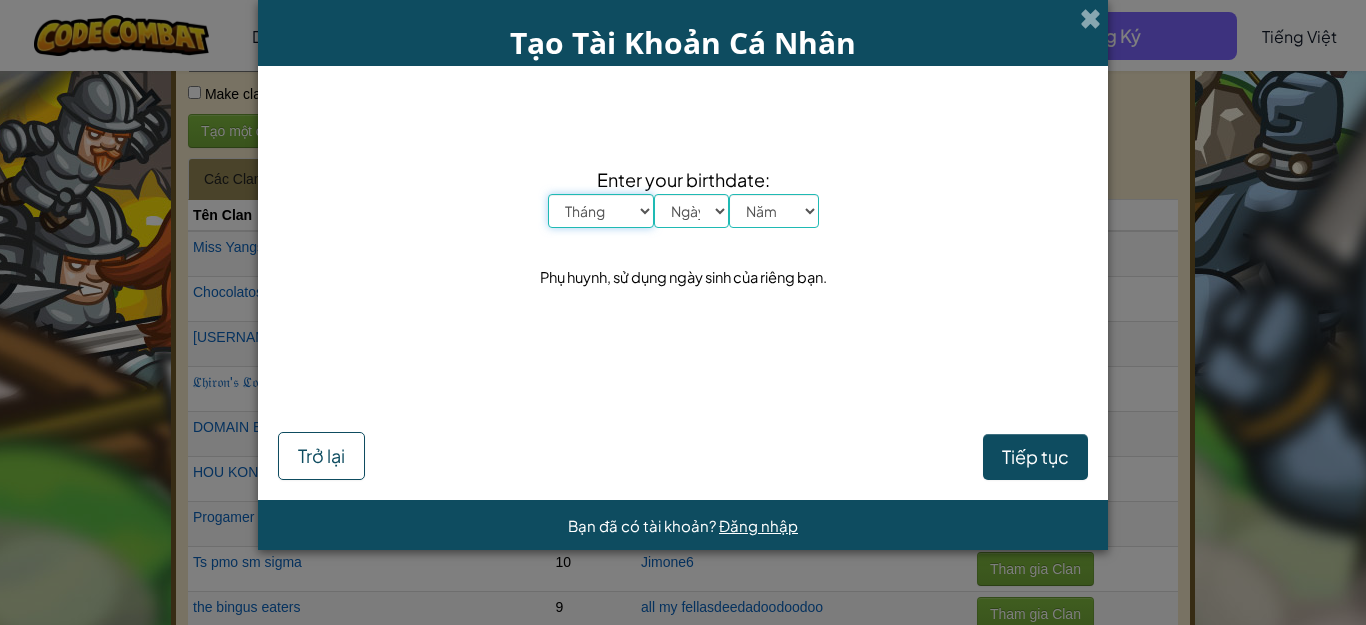 scroll, scrollTop: 0, scrollLeft: 0, axis: both 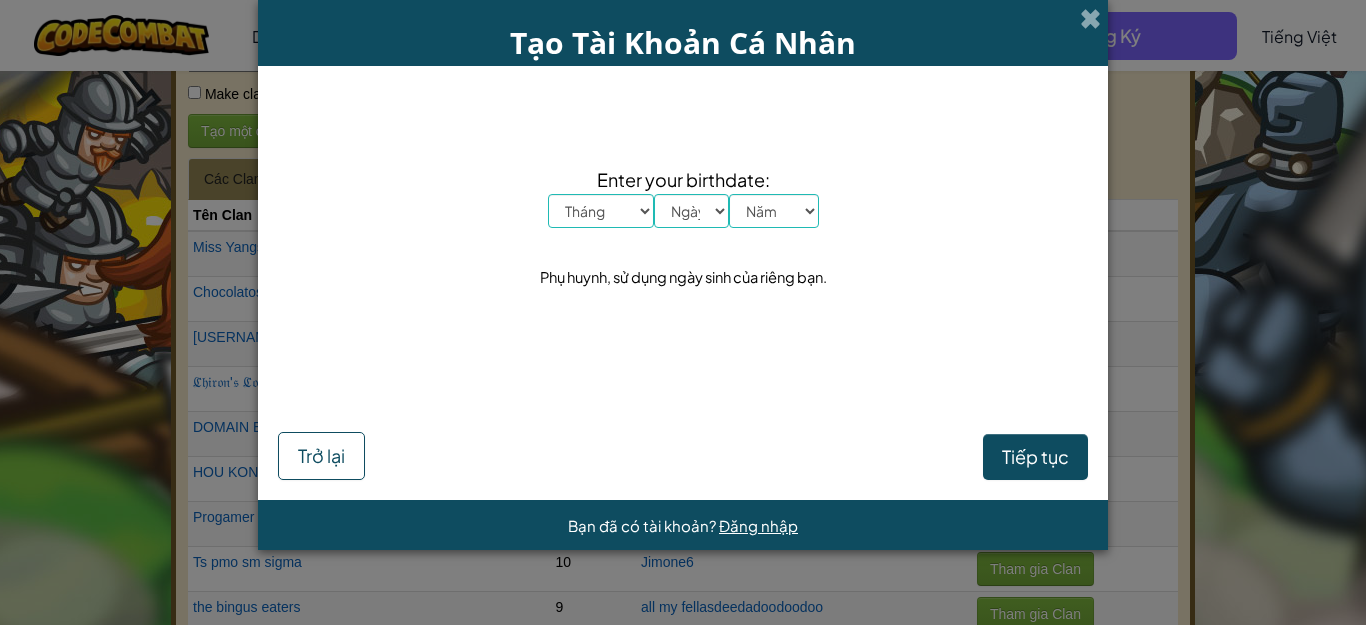 drag, startPoint x: 574, startPoint y: 232, endPoint x: 591, endPoint y: 210, distance: 27.802877 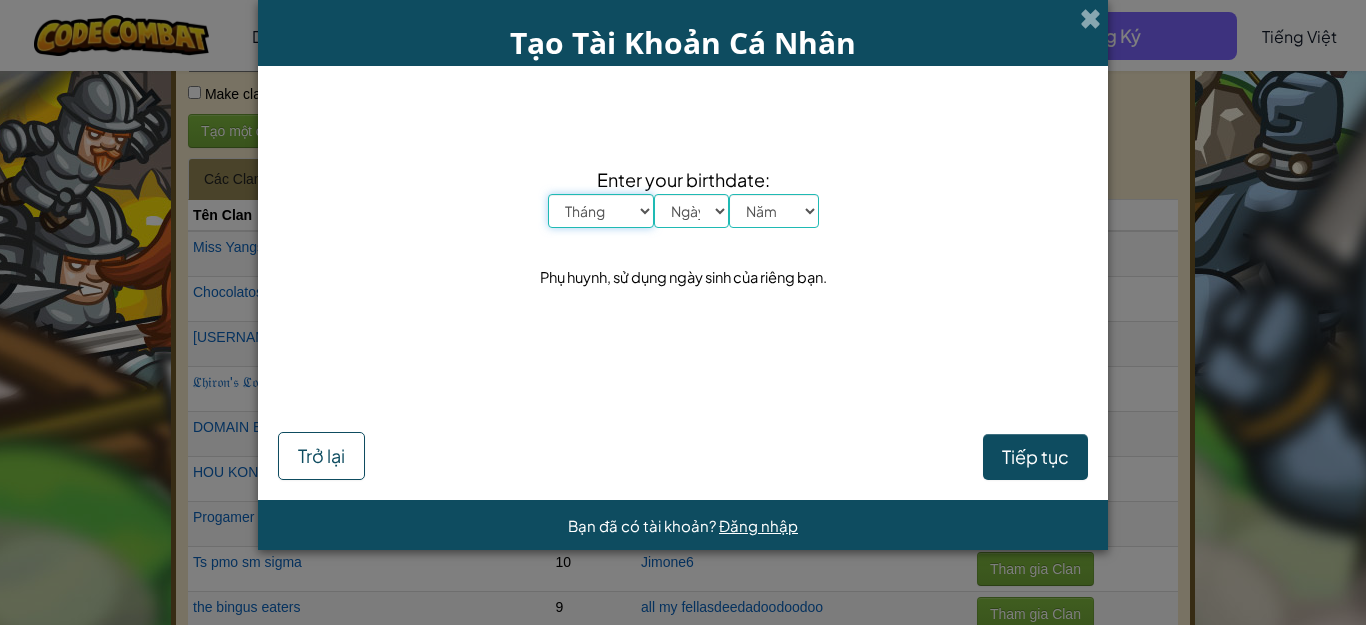 click on "Tháng Tháng Một Tháng Hai Tháng Ba Tháng Tư Tháng Năm Tháng Sáu Tháng Bảy Tháng Tám Tháng Chín Tháng Mười Tháng Mười Một Tháng Mười Hai" at bounding box center (601, 211) 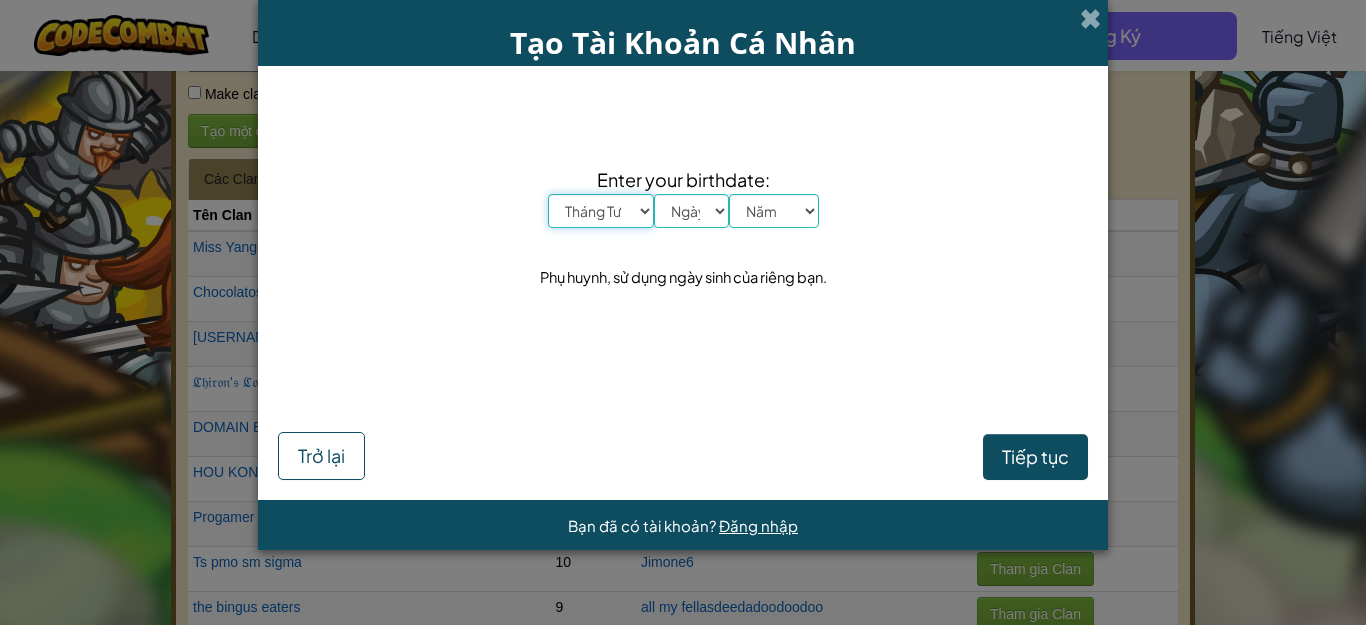 click on "Tháng Tháng Một Tháng Hai Tháng Ba Tháng Tư Tháng Năm Tháng Sáu Tháng Bảy Tháng Tám Tháng Chín Tháng Mười Tháng Mười Một Tháng Mười Hai" at bounding box center [601, 211] 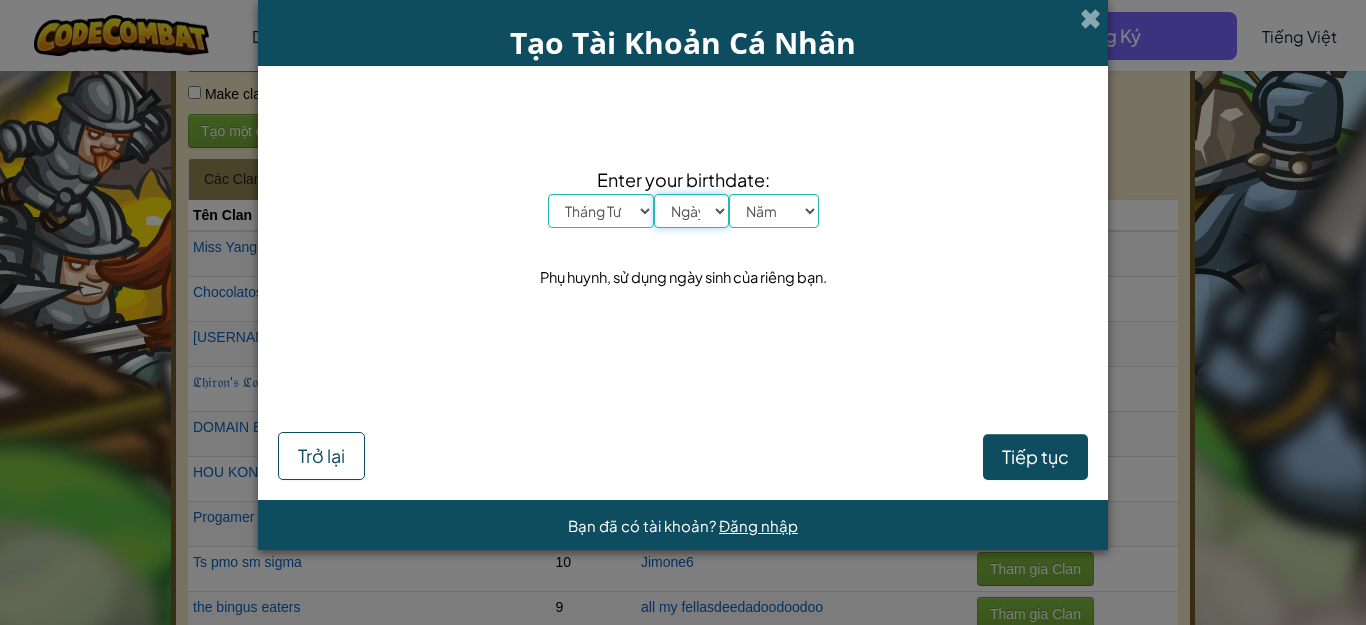 click on "Ngày 1 2 3 4 5 6 7 8 9 10 11 12 13 14 15 16 17 18 19 20 21 22 23 24 25 26 27 28 29 30 31" at bounding box center (691, 211) 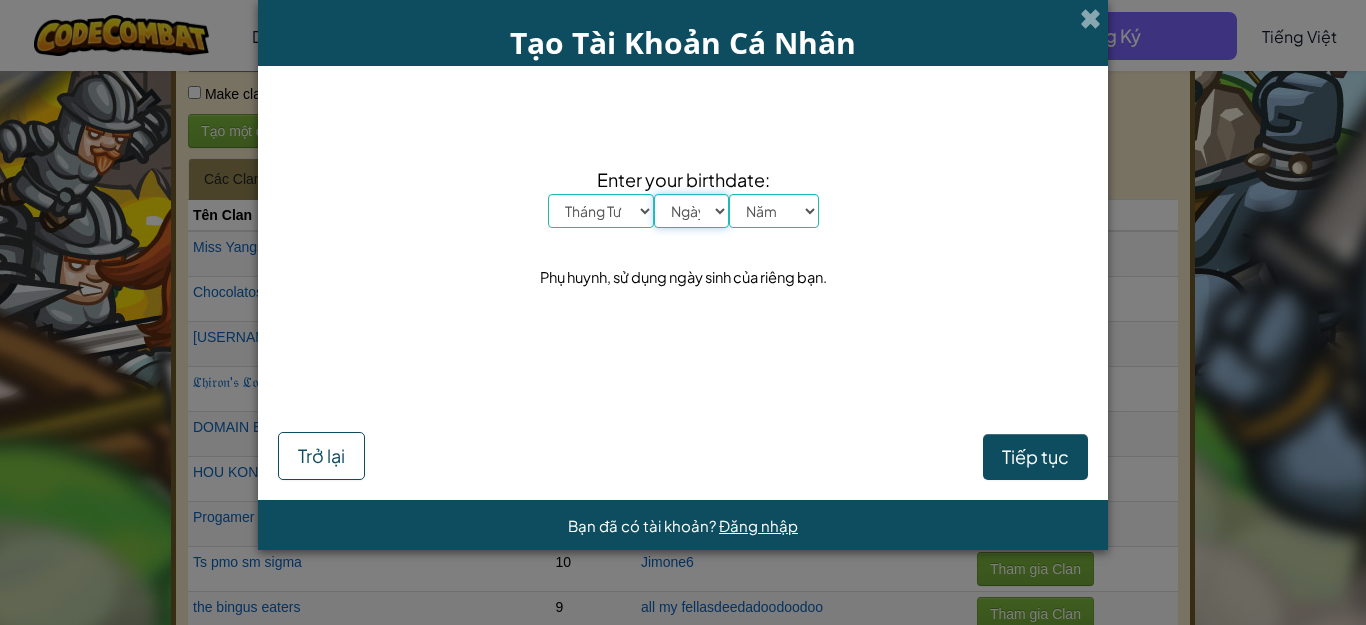 select on "29" 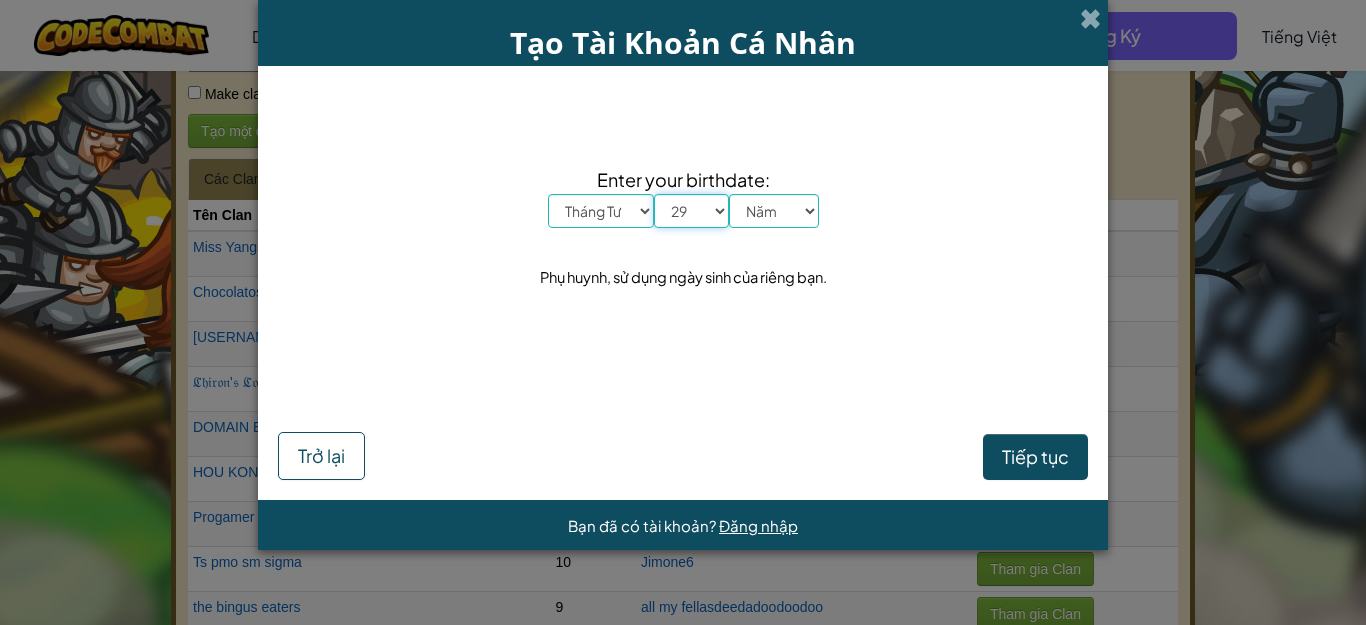 click on "Ngày 1 2 3 4 5 6 7 8 9 10 11 12 13 14 15 16 17 18 19 20 21 22 23 24 25 26 27 28 29 30 31" at bounding box center [691, 211] 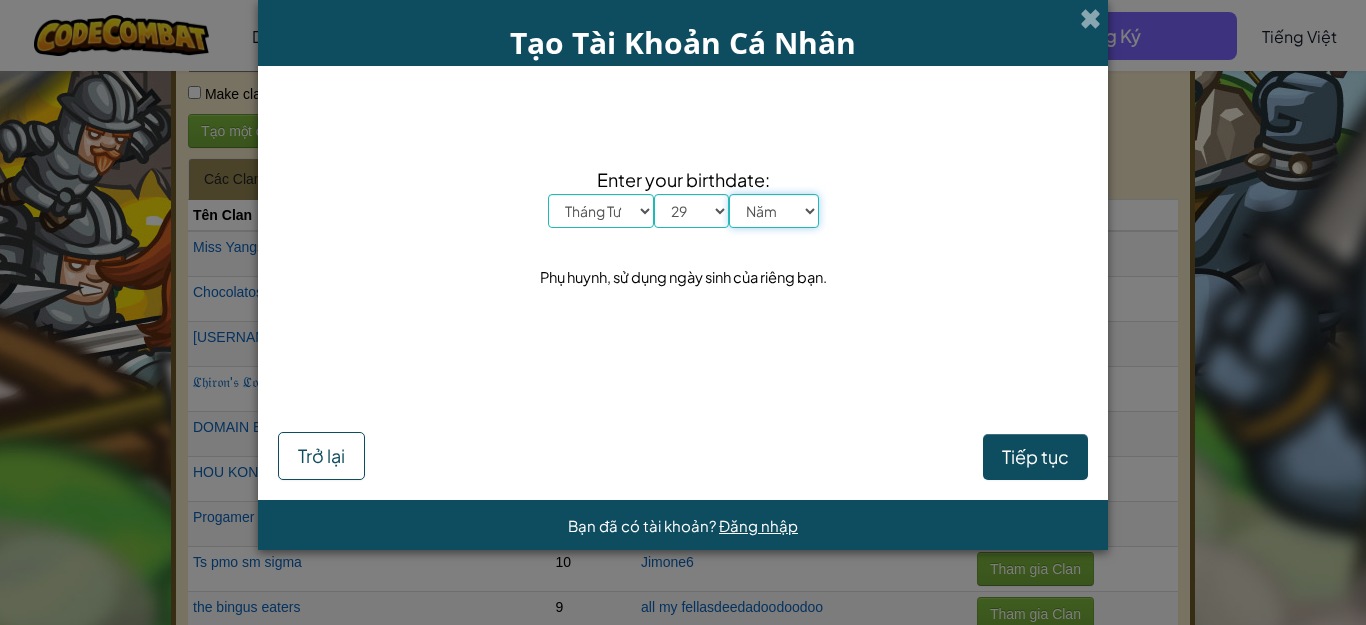 click on "Năm 2025 2024 2023 2022 2021 2020 2019 2018 2017 2016 2015 2014 2013 2012 2011 2010 2009 2008 2007 2006 2005 2004 2003 2002 2001 2000 1999 1998 1997 1996 1995 1994 1993 1992 1991 1990 1989 1988 1987 1986 1985 1984 1983 1982 1981 1980 1979 1978 1977 1976 1975 1974 1973 1972 1971 1970 1969 1968 1967 1966 1965 1964 1963 1962 1961 1960 1959 1958 1957 1956 1955 1954 1953 1952 1951 1950 1949 1948 1947 1946 1945 1944 1943 1942 1941 1940 1939 1938 1937 1936 1935 1934 1933 1932 1931 1930 1929 1928 1927 1926" at bounding box center [774, 211] 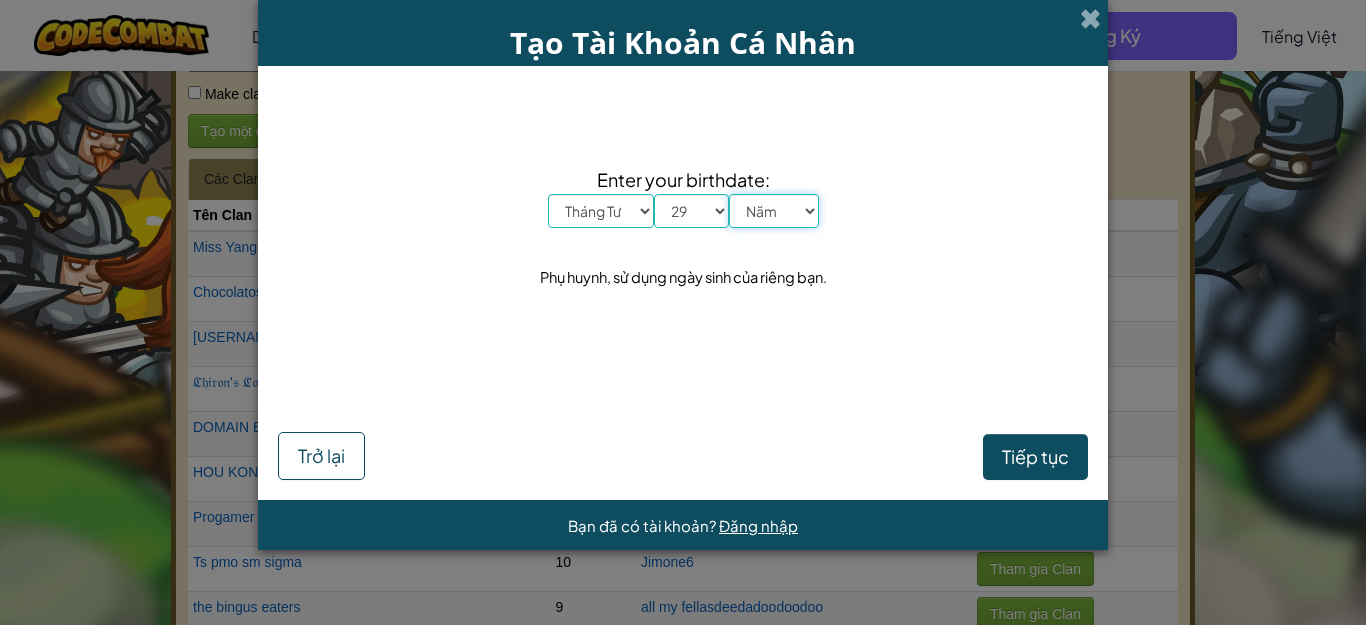 click on "Năm 2025 2024 2023 2022 2021 2020 2019 2018 2017 2016 2015 2014 2013 2012 2011 2010 2009 2008 2007 2006 2005 2004 2003 2002 2001 2000 1999 1998 1997 1996 1995 1994 1993 1992 1991 1990 1989 1988 1987 1986 1985 1984 1983 1982 1981 1980 1979 1978 1977 1976 1975 1974 1973 1972 1971 1970 1969 1968 1967 1966 1965 1964 1963 1962 1961 1960 1959 1958 1957 1956 1955 1954 1953 1952 1951 1950 1949 1948 1947 1946 1945 1944 1943 1942 1941 1940 1939 1938 1937 1936 1935 1934 1933 1932 1931 1930 1929 1928 1927 1926" at bounding box center [774, 211] 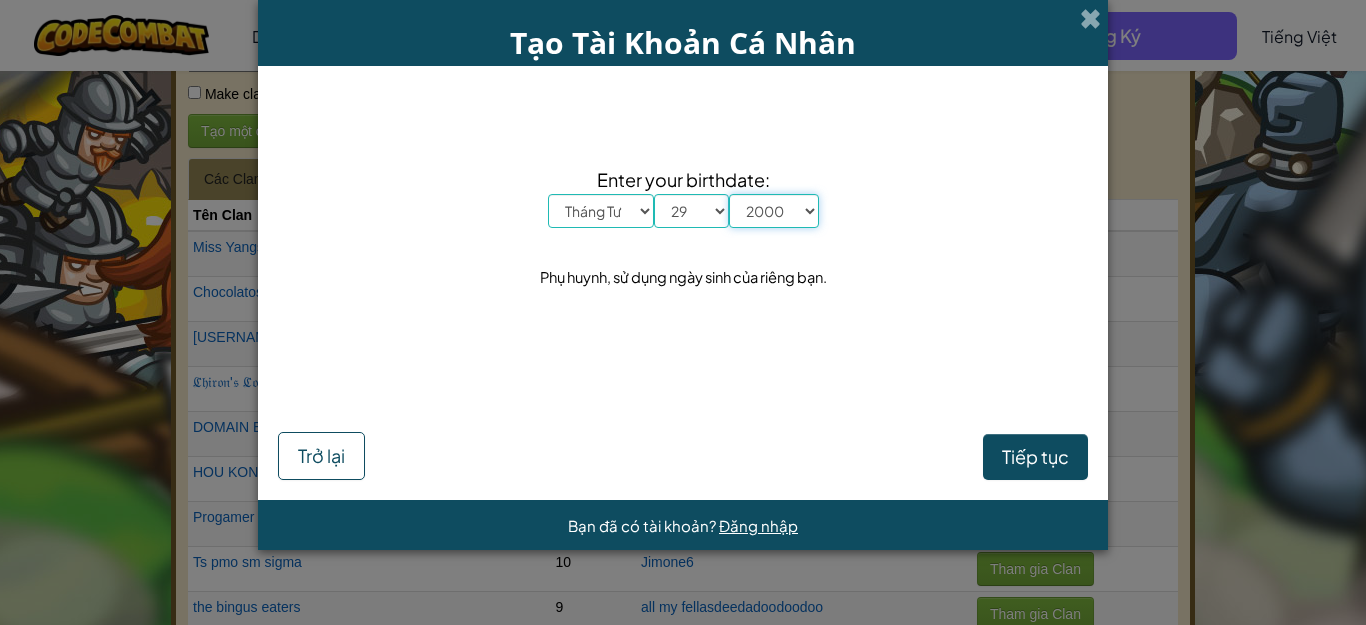 click on "Năm 2025 2024 2023 2022 2021 2020 2019 2018 2017 2016 2015 2014 2013 2012 2011 2010 2009 2008 2007 2006 2005 2004 2003 2002 2001 2000 1999 1998 1997 1996 1995 1994 1993 1992 1991 1990 1989 1988 1987 1986 1985 1984 1983 1982 1981 1980 1979 1978 1977 1976 1975 1974 1973 1972 1971 1970 1969 1968 1967 1966 1965 1964 1963 1962 1961 1960 1959 1958 1957 1956 1955 1954 1953 1952 1951 1950 1949 1948 1947 1946 1945 1944 1943 1942 1941 1940 1939 1938 1937 1936 1935 1934 1933 1932 1931 1930 1929 1928 1927 1926" at bounding box center (774, 211) 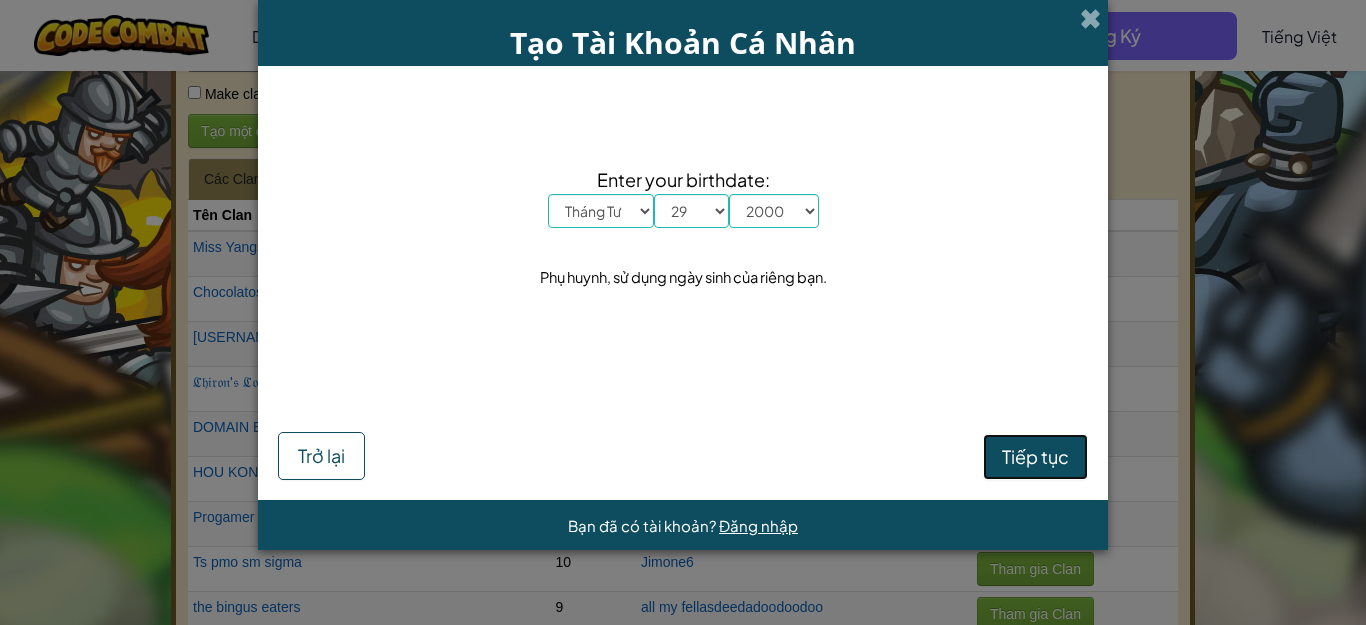 click on "Tiếp tục" at bounding box center (1035, 456) 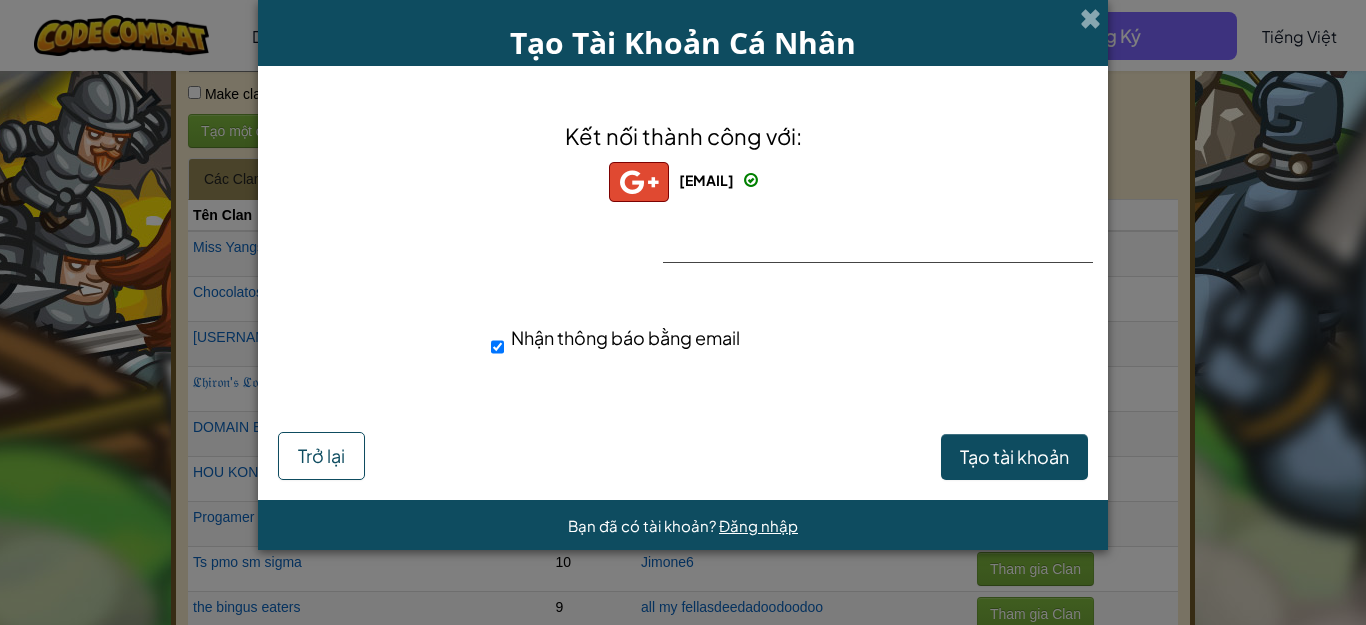 click on "Tạo Tài Khoản Cá Nhân" at bounding box center [683, 33] 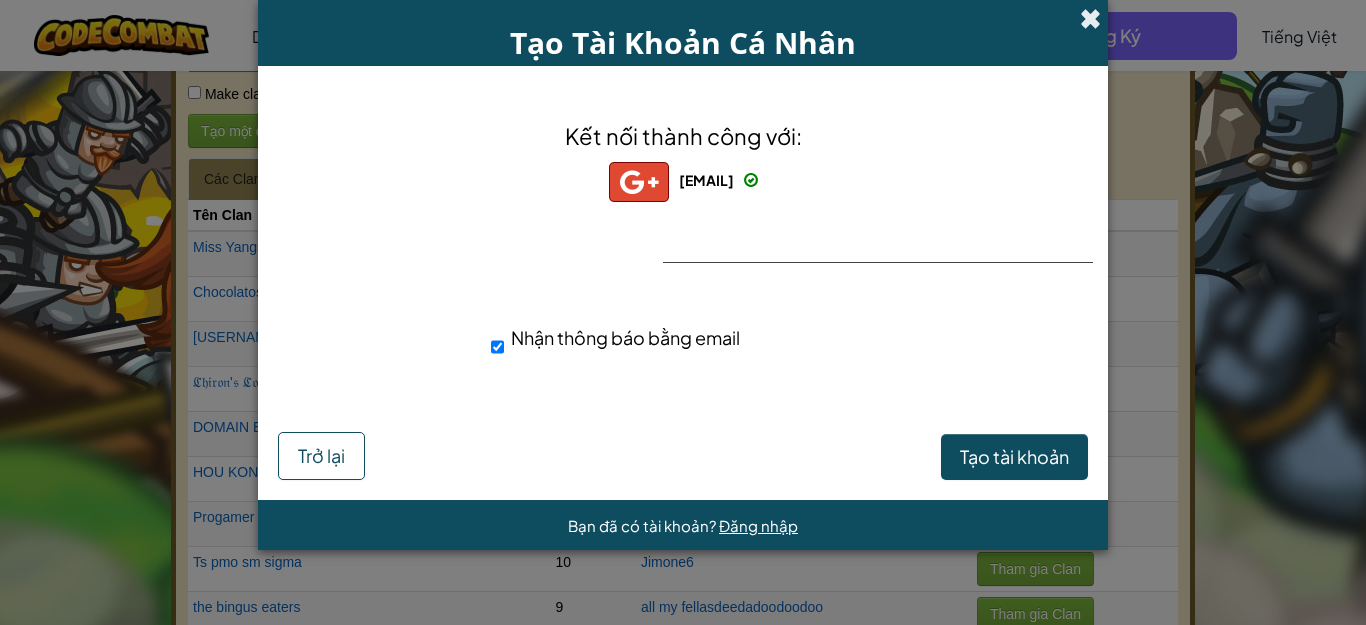 click at bounding box center (1090, 18) 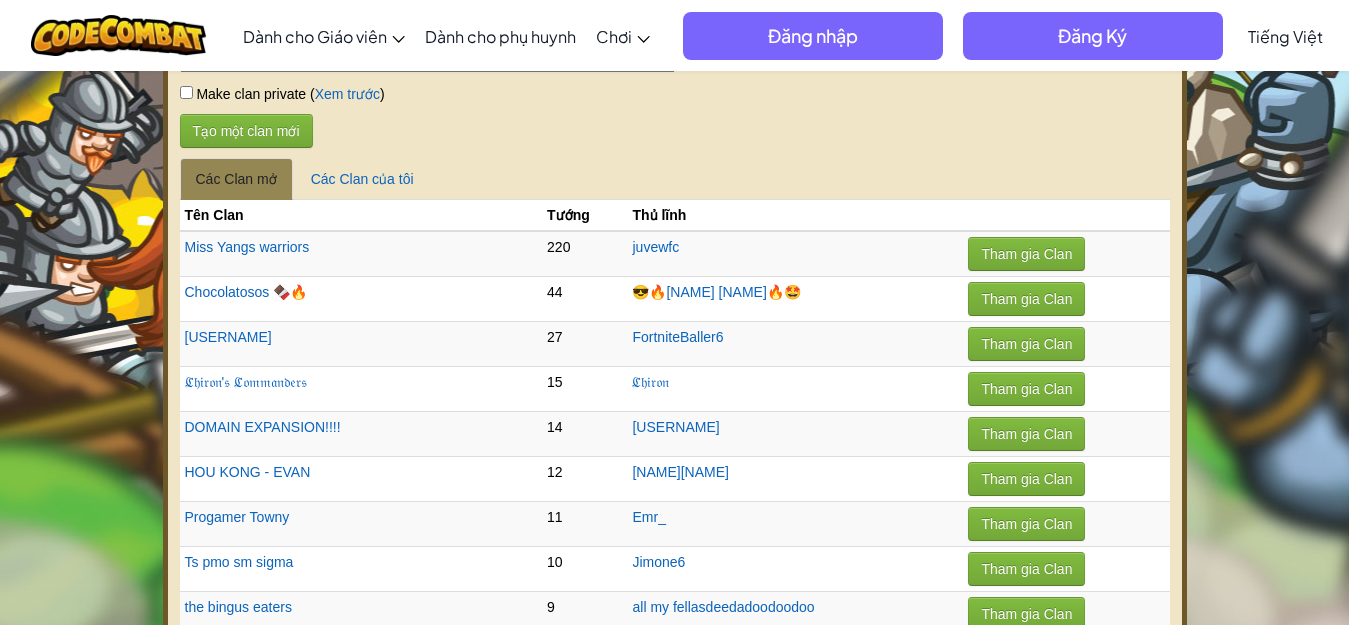 click on "Tham gia Clan" at bounding box center [1066, 299] 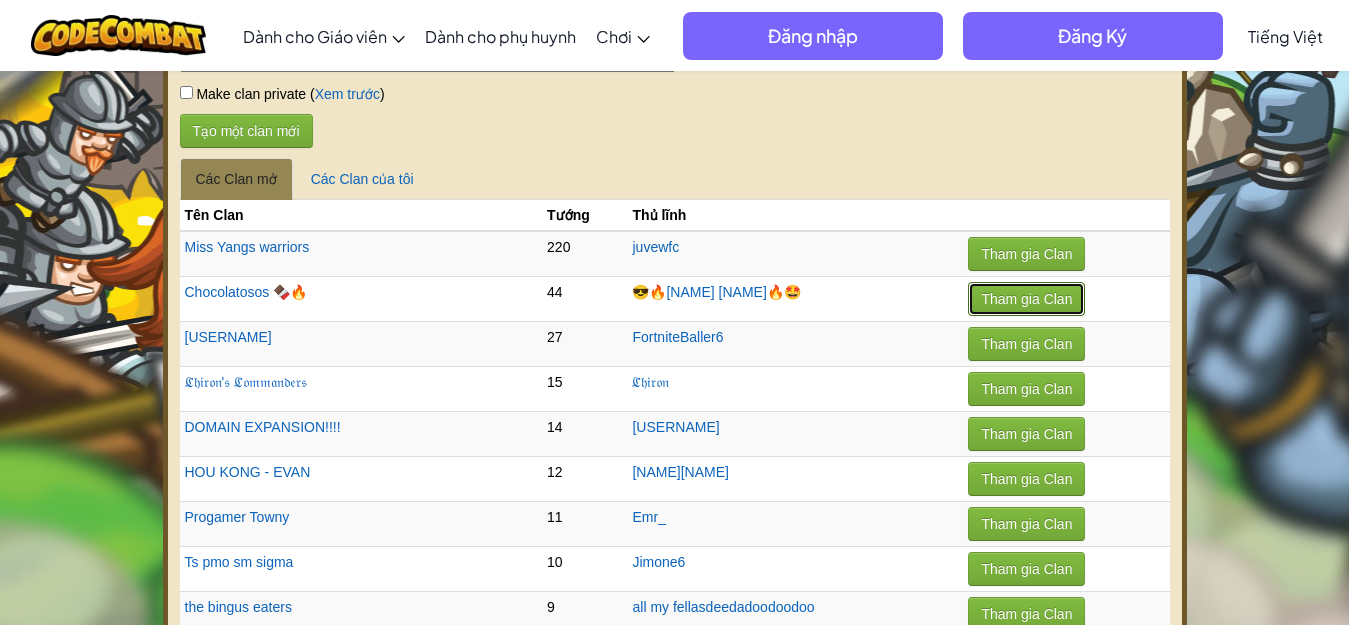 click on "Tham gia Clan" at bounding box center [1026, 299] 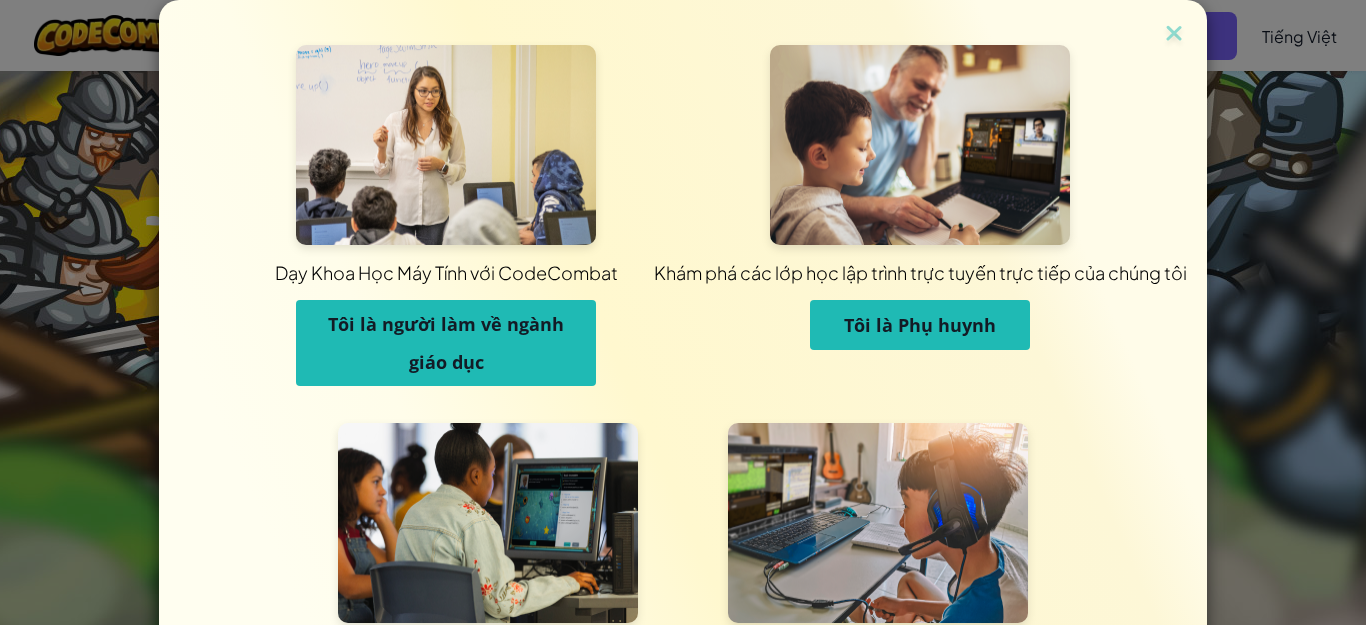 scroll, scrollTop: 203, scrollLeft: 0, axis: vertical 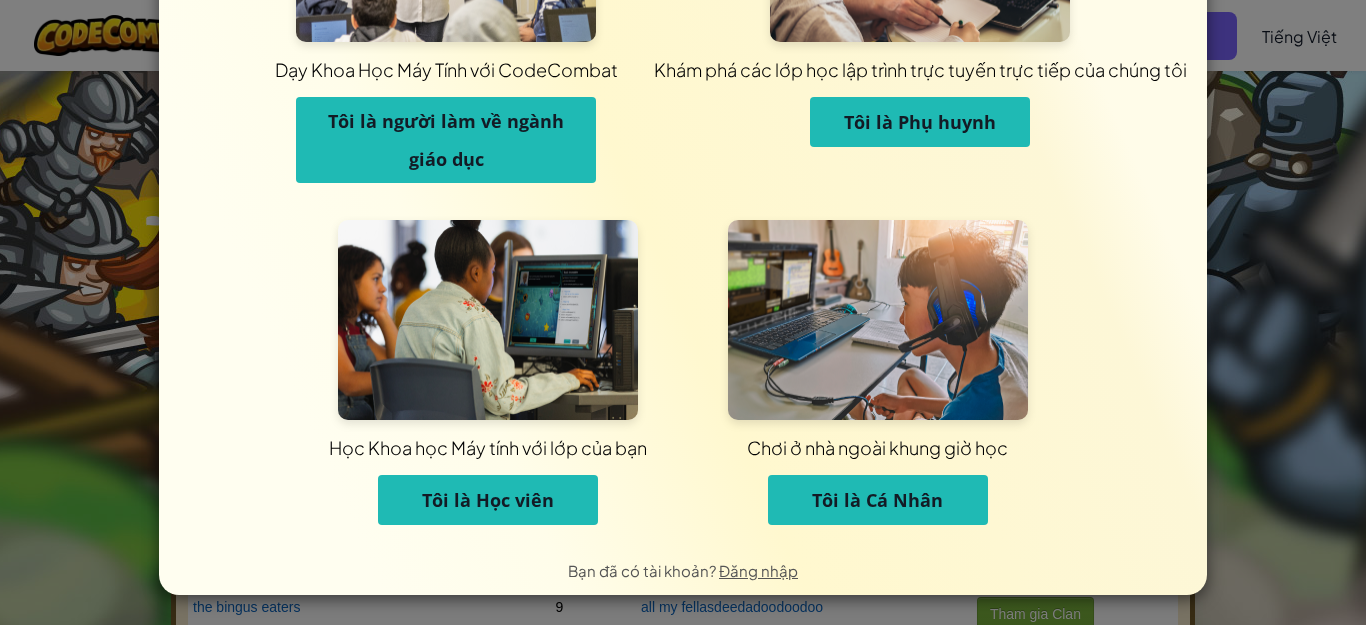 click on "Tôi là Cá Nhân" at bounding box center [878, 500] 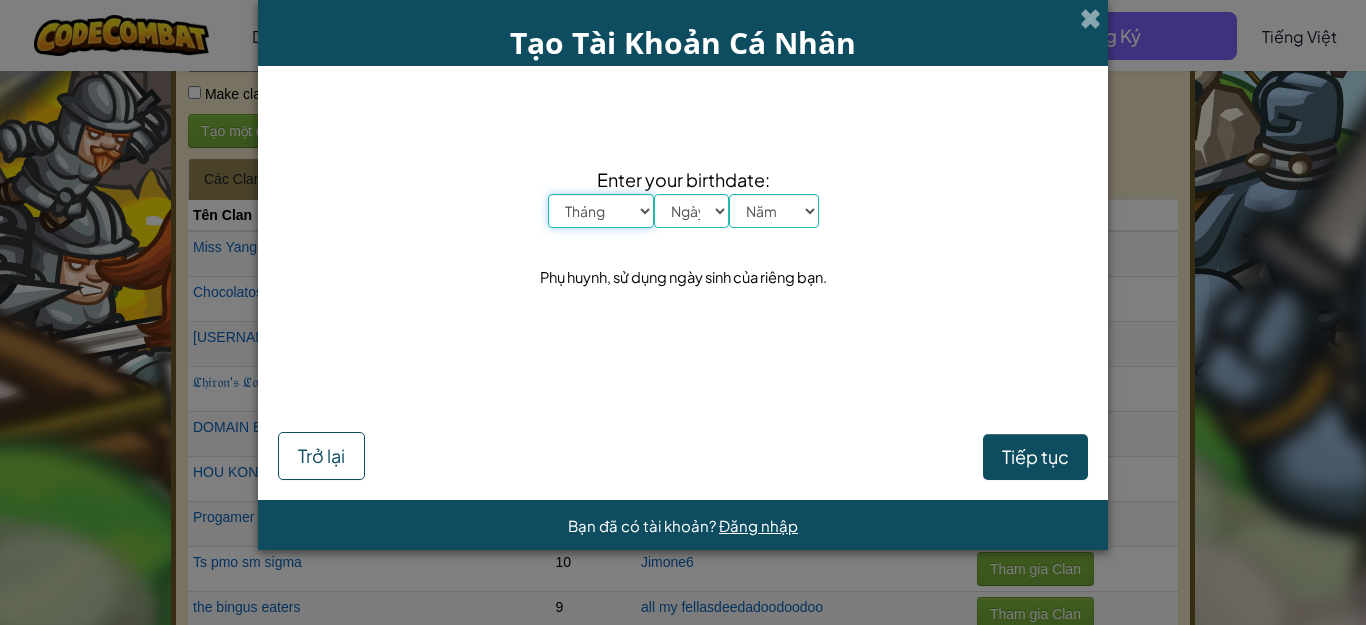 scroll, scrollTop: 0, scrollLeft: 0, axis: both 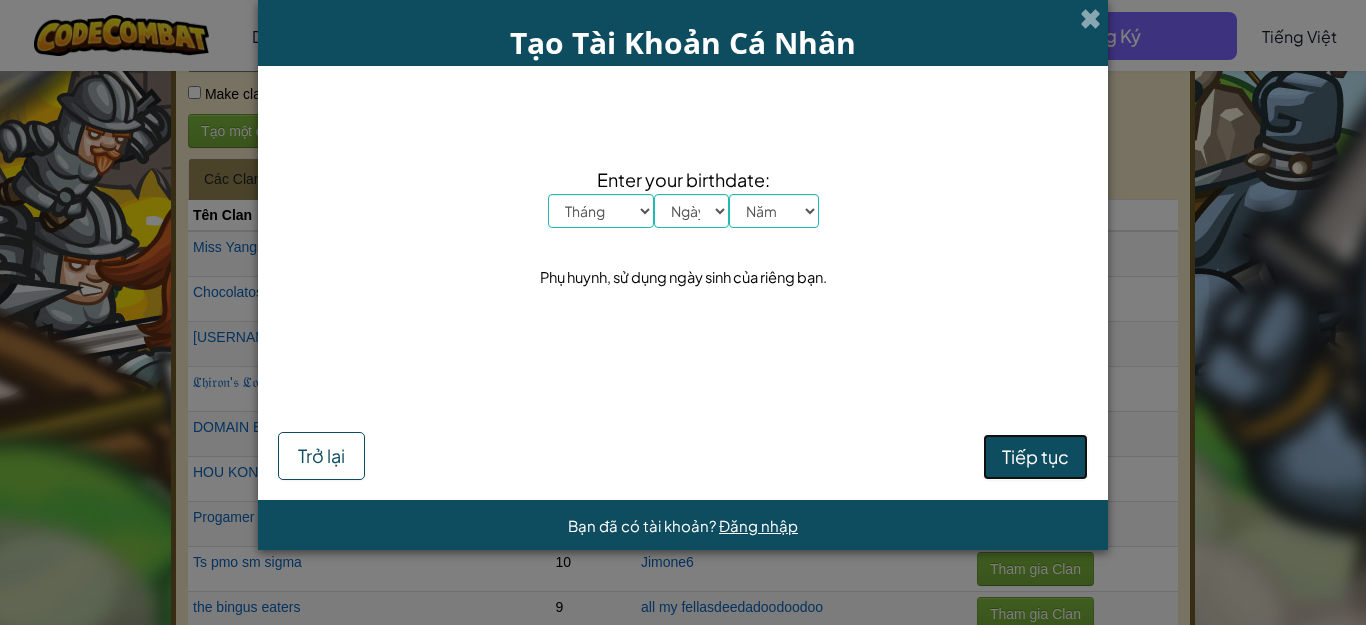 click on "Tiếp tục" at bounding box center [1035, 457] 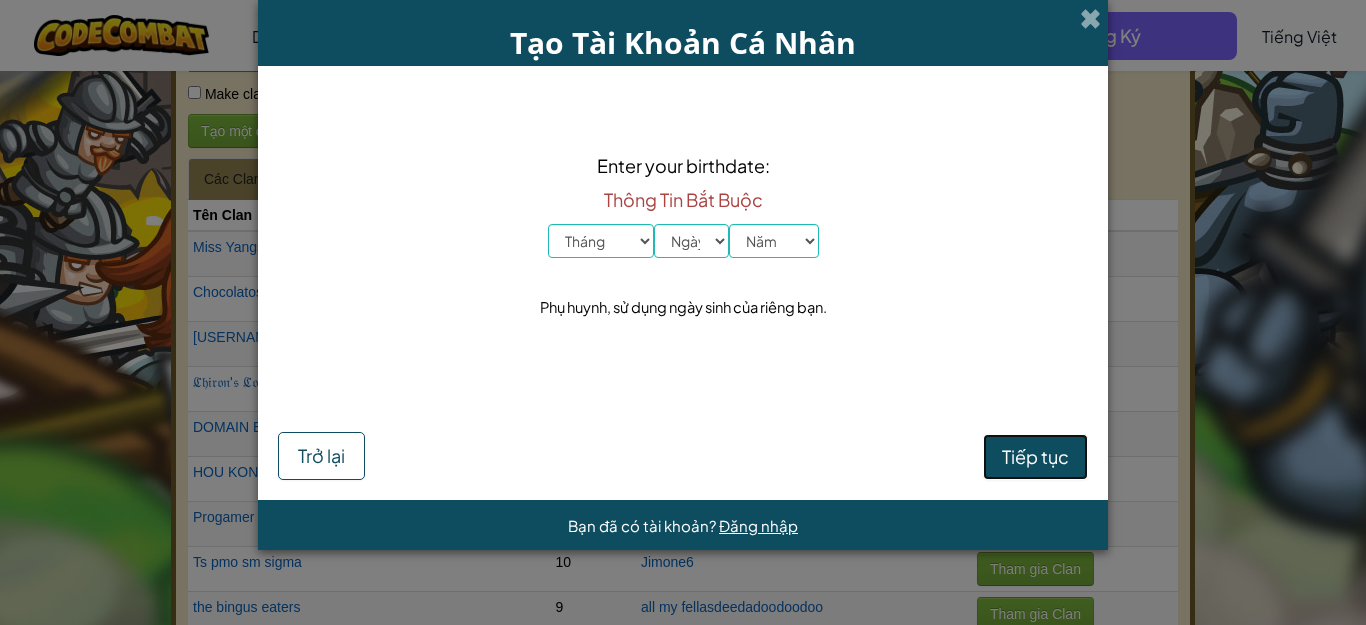 drag, startPoint x: 1015, startPoint y: 465, endPoint x: 776, endPoint y: 356, distance: 262.6823 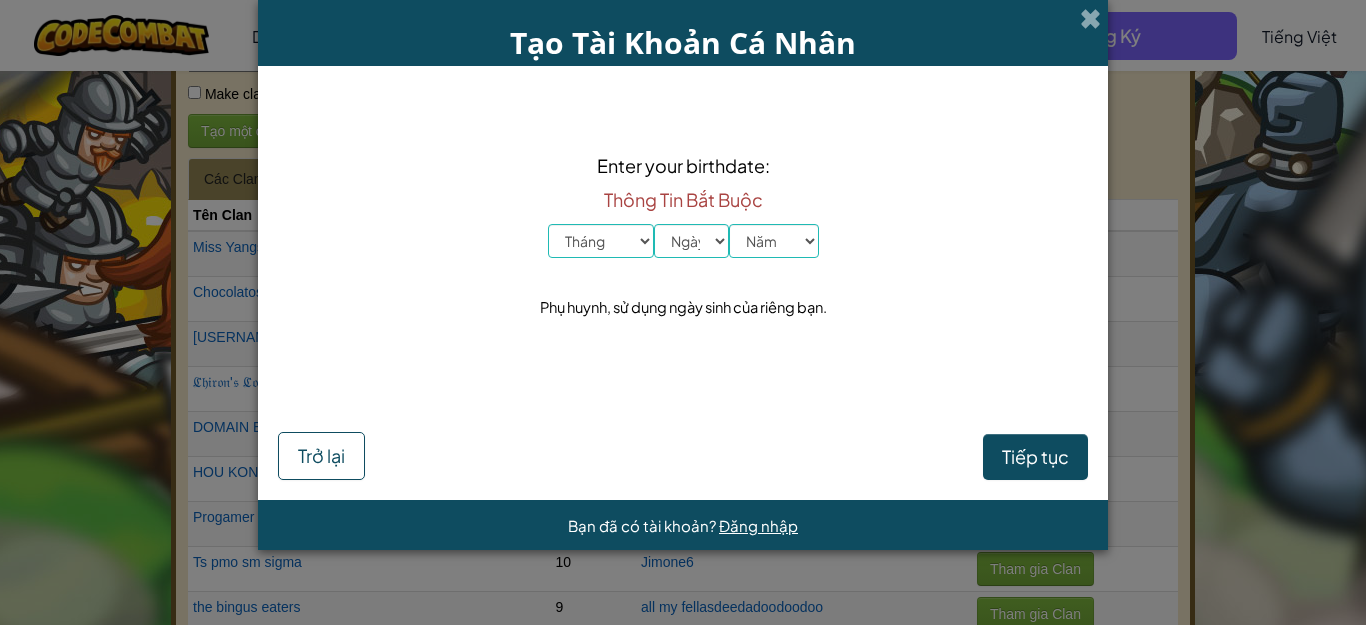 drag, startPoint x: 598, startPoint y: 261, endPoint x: 611, endPoint y: 244, distance: 21.400934 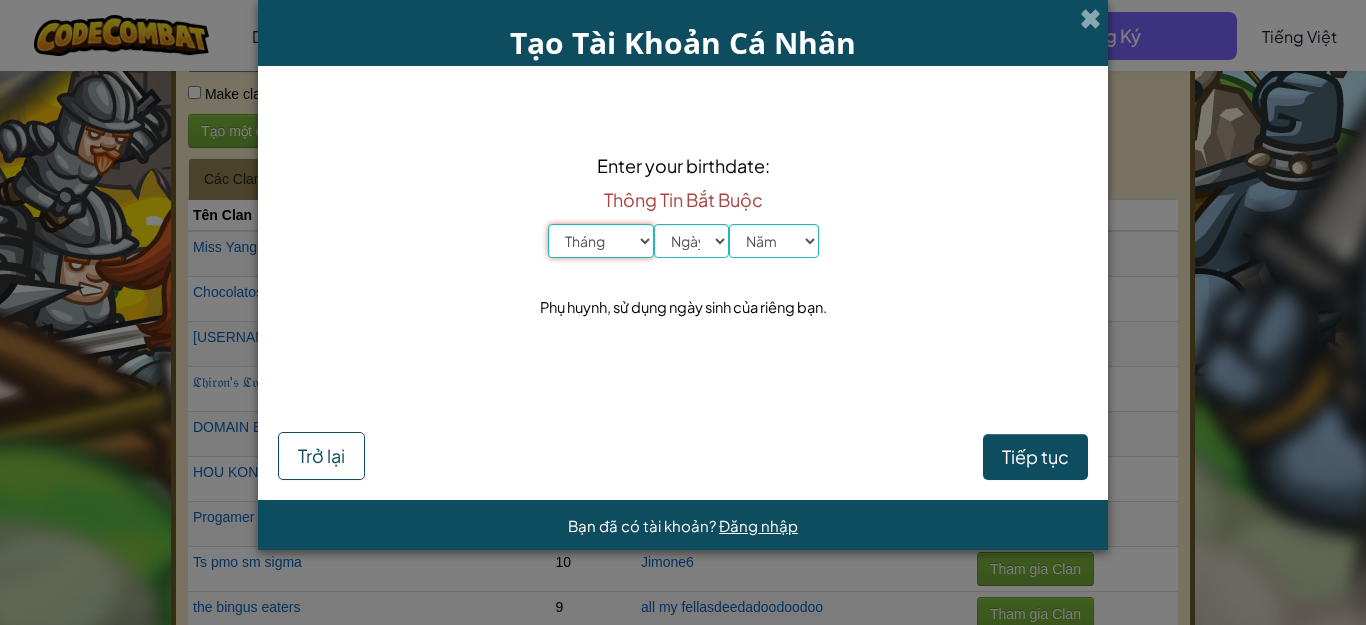 click on "Tháng Tháng Một Tháng Hai Tháng Ba Tháng Tư Tháng Năm Tháng Sáu Tháng Bảy Tháng Tám Tháng Chín Tháng Mười Tháng Mười Một Tháng Mười Hai" at bounding box center [601, 241] 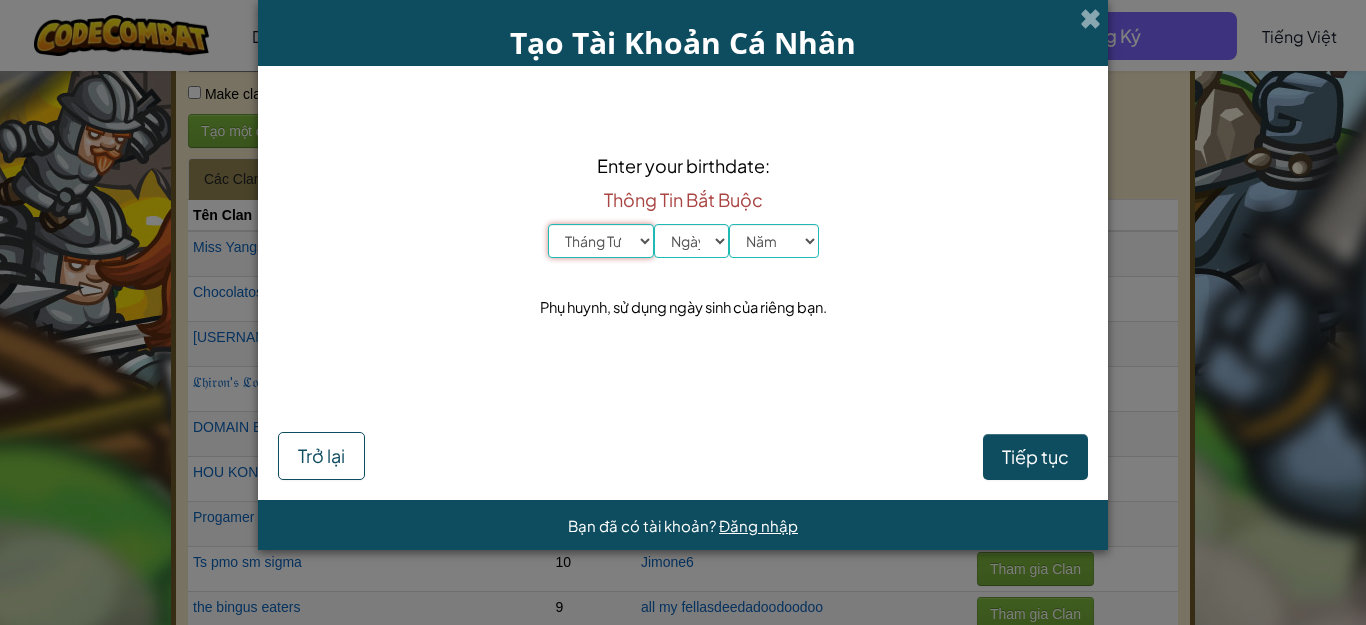 click on "Tháng Tháng Một Tháng Hai Tháng Ba Tháng Tư Tháng Năm Tháng Sáu Tháng Bảy Tháng Tám Tháng Chín Tháng Mười Tháng Mười Một Tháng Mười Hai" at bounding box center (601, 241) 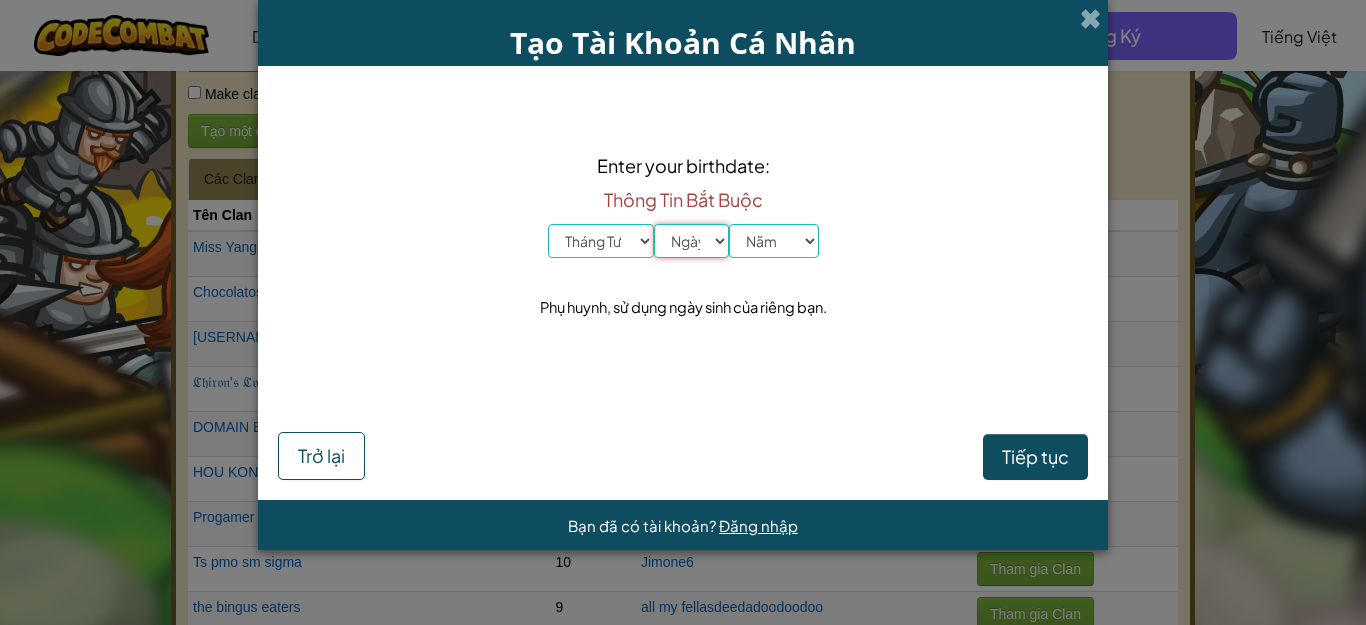 click on "Ngày 1 2 3 4 5 6 7 8 9 10 11 12 13 14 15 16 17 18 19 20 21 22 23 24 25 26 27 28 29 30 31" at bounding box center (691, 241) 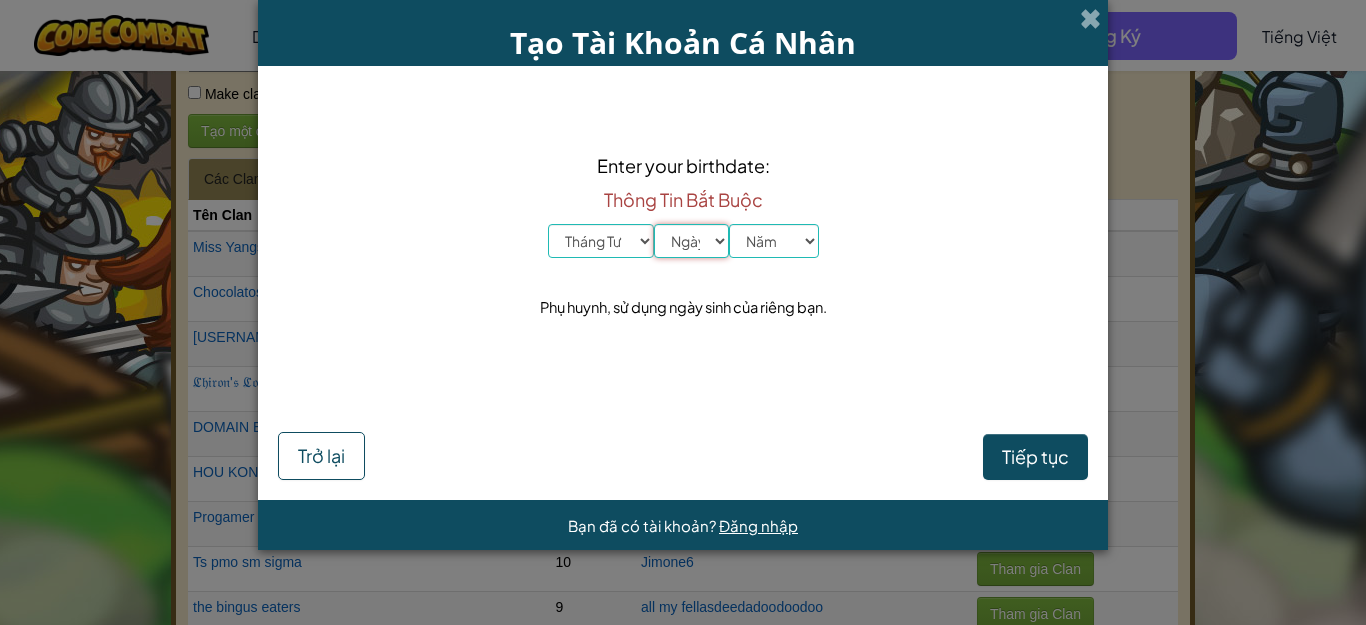 select on "29" 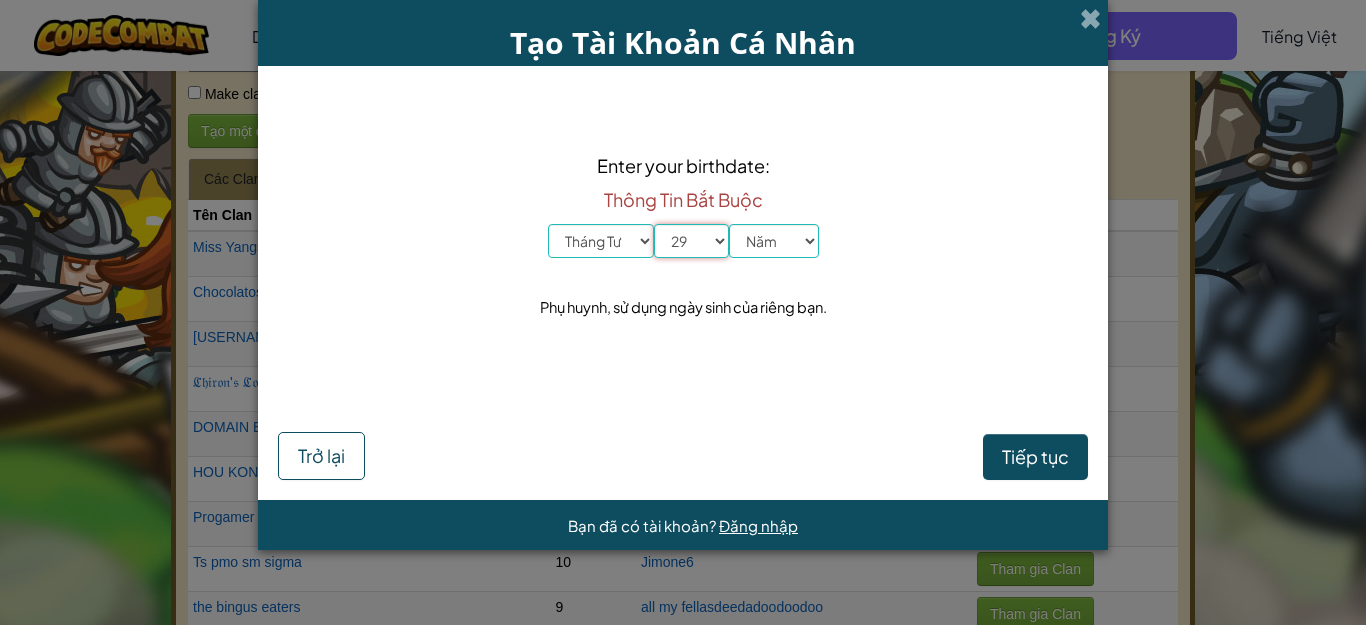 click on "Ngày 1 2 3 4 5 6 7 8 9 10 11 12 13 14 15 16 17 18 19 20 21 22 23 24 25 26 27 28 29 30 31" at bounding box center (691, 241) 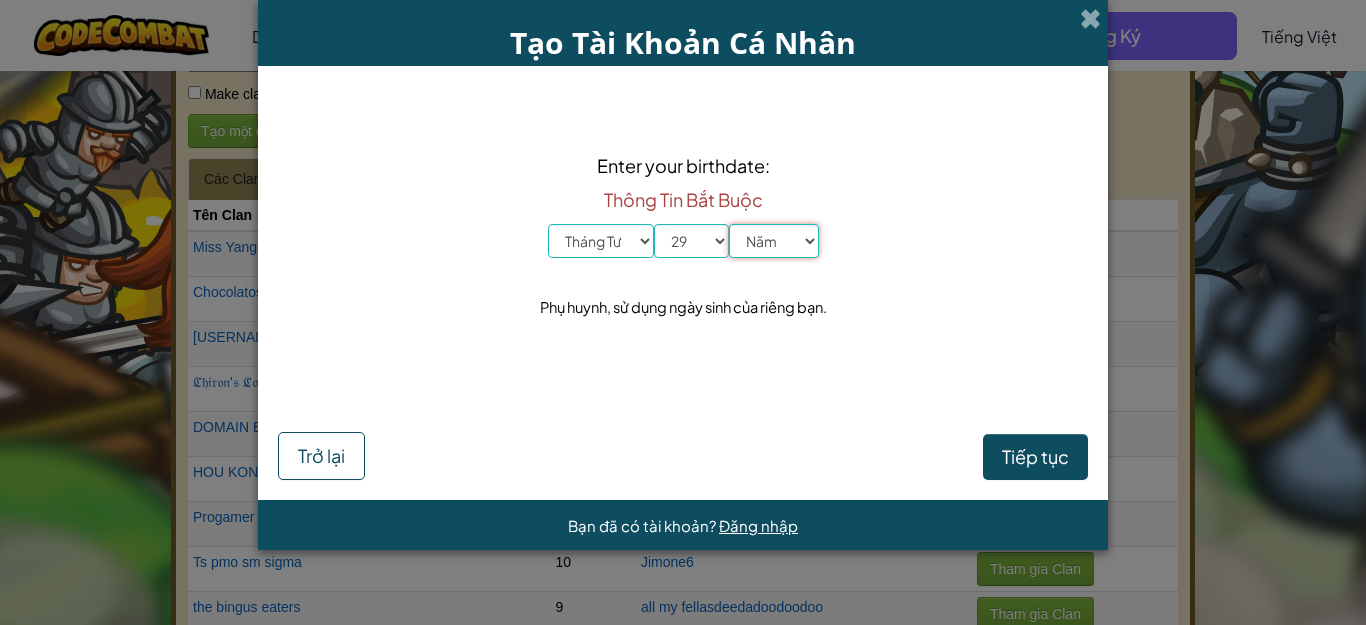 click on "Năm 2025 2024 2023 2022 2021 2020 2019 2018 2017 2016 2015 2014 2013 2012 2011 2010 2009 2008 2007 2006 2005 2004 2003 2002 2001 2000 1999 1998 1997 1996 1995 1994 1993 1992 1991 1990 1989 1988 1987 1986 1985 1984 1983 1982 1981 1980 1979 1978 1977 1976 1975 1974 1973 1972 1971 1970 1969 1968 1967 1966 1965 1964 1963 1962 1961 1960 1959 1958 1957 1956 1955 1954 1953 1952 1951 1950 1949 1948 1947 1946 1945 1944 1943 1942 1941 1940 1939 1938 1937 1936 1935 1934 1933 1932 1931 1930 1929 1928 1927 1926" at bounding box center [774, 241] 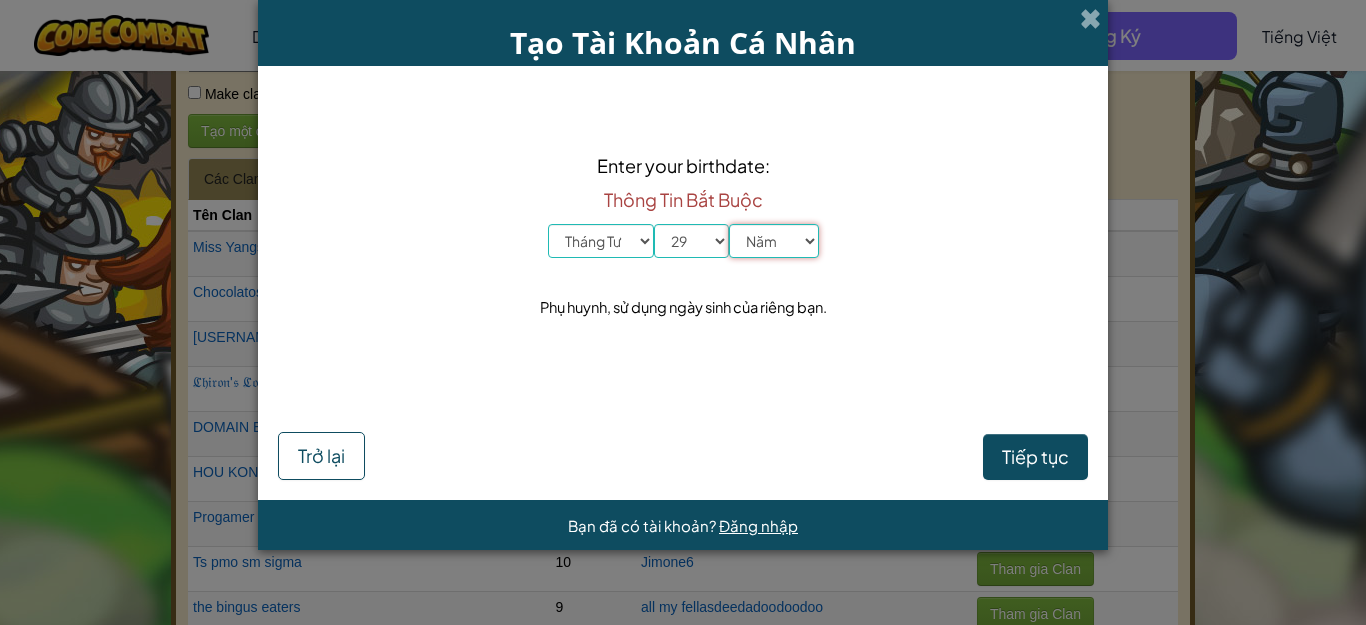 click on "Năm 2025 2024 2023 2022 2021 2020 2019 2018 2017 2016 2015 2014 2013 2012 2011 2010 2009 2008 2007 2006 2005 2004 2003 2002 2001 2000 1999 1998 1997 1996 1995 1994 1993 1992 1991 1990 1989 1988 1987 1986 1985 1984 1983 1982 1981 1980 1979 1978 1977 1976 1975 1974 1973 1972 1971 1970 1969 1968 1967 1966 1965 1964 1963 1962 1961 1960 1959 1958 1957 1956 1955 1954 1953 1952 1951 1950 1949 1948 1947 1946 1945 1944 1943 1942 1941 1940 1939 1938 1937 1936 1935 1934 1933 1932 1931 1930 1929 1928 1927 1926" at bounding box center [774, 241] 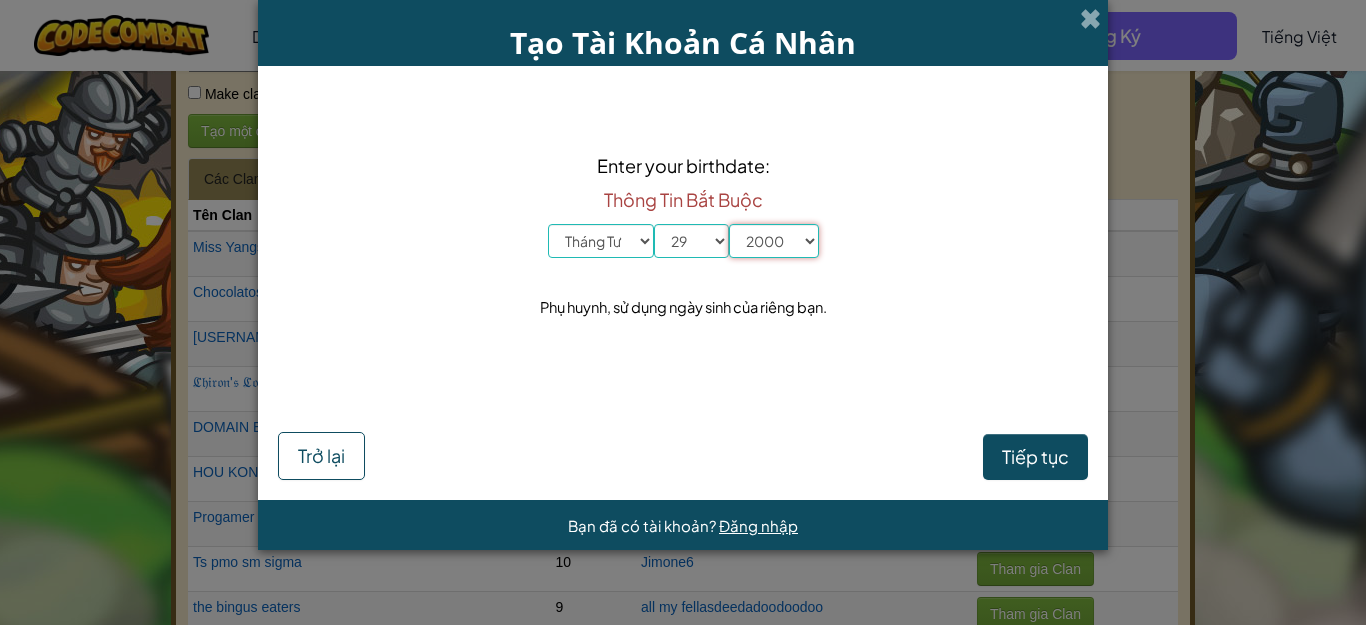 click on "Năm 2025 2024 2023 2022 2021 2020 2019 2018 2017 2016 2015 2014 2013 2012 2011 2010 2009 2008 2007 2006 2005 2004 2003 2002 2001 2000 1999 1998 1997 1996 1995 1994 1993 1992 1991 1990 1989 1988 1987 1986 1985 1984 1983 1982 1981 1980 1979 1978 1977 1976 1975 1974 1973 1972 1971 1970 1969 1968 1967 1966 1965 1964 1963 1962 1961 1960 1959 1958 1957 1956 1955 1954 1953 1952 1951 1950 1949 1948 1947 1946 1945 1944 1943 1942 1941 1940 1939 1938 1937 1936 1935 1934 1933 1932 1931 1930 1929 1928 1927 1926" at bounding box center (774, 241) 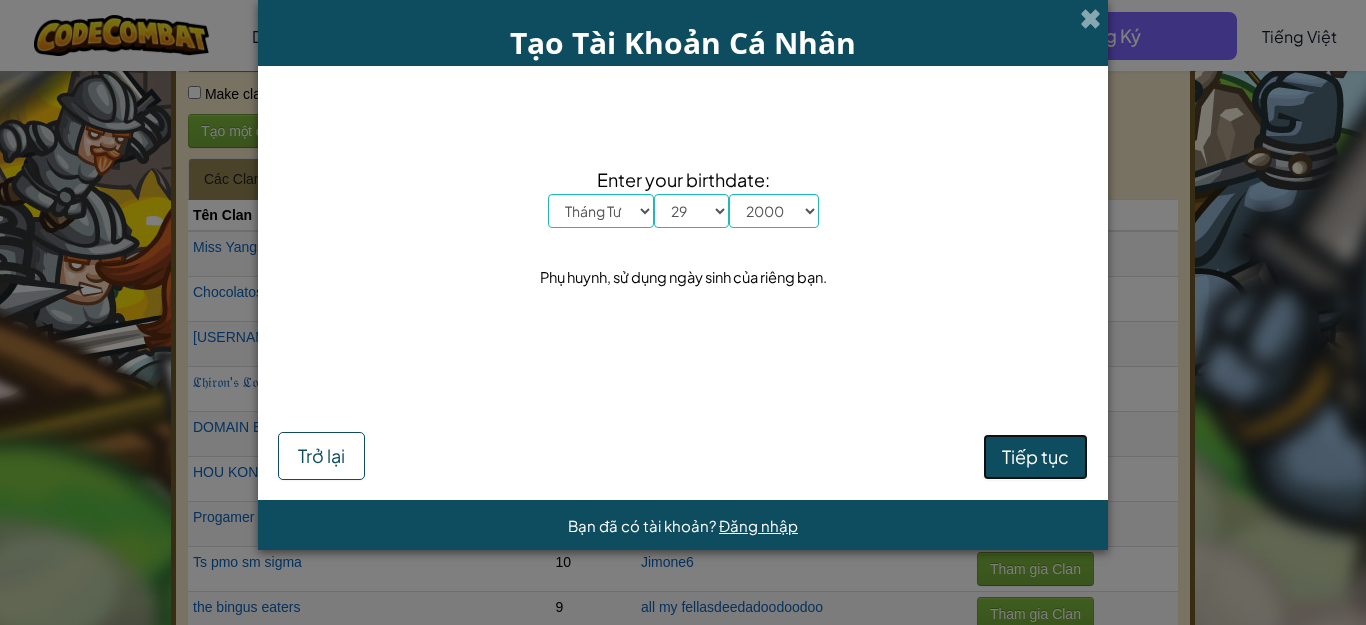 click on "Tiếp tục" at bounding box center (1035, 456) 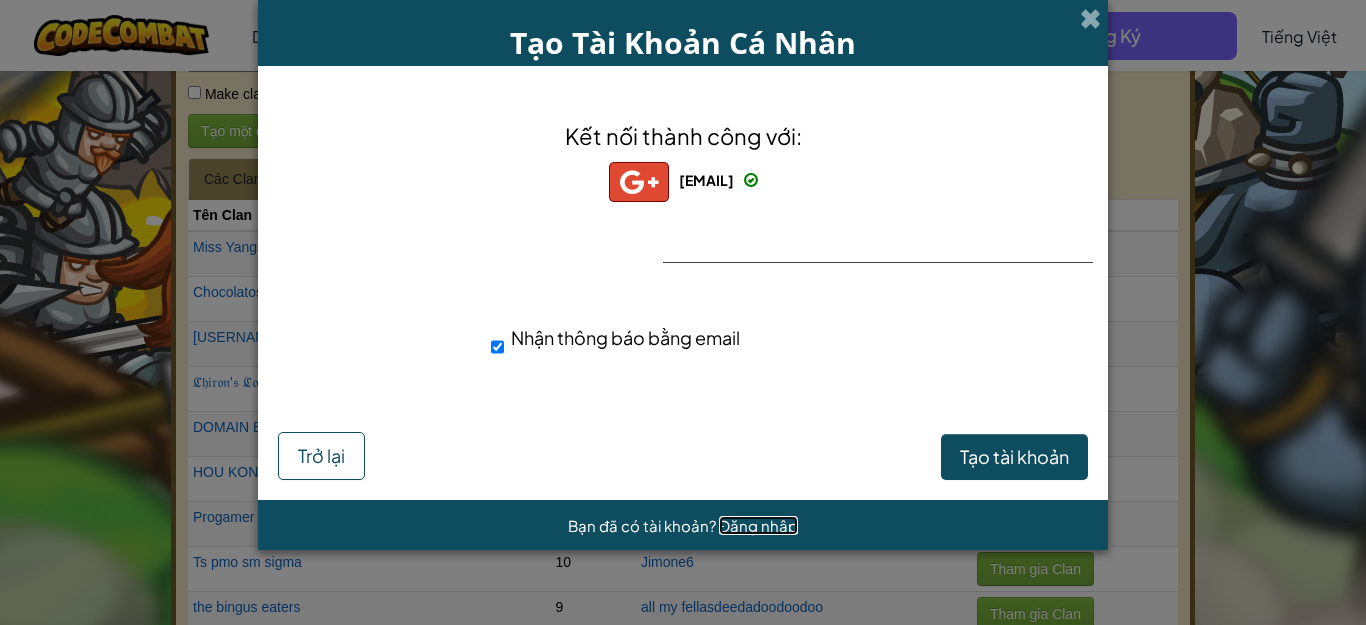 click on "Đăng nhập" at bounding box center (758, 525) 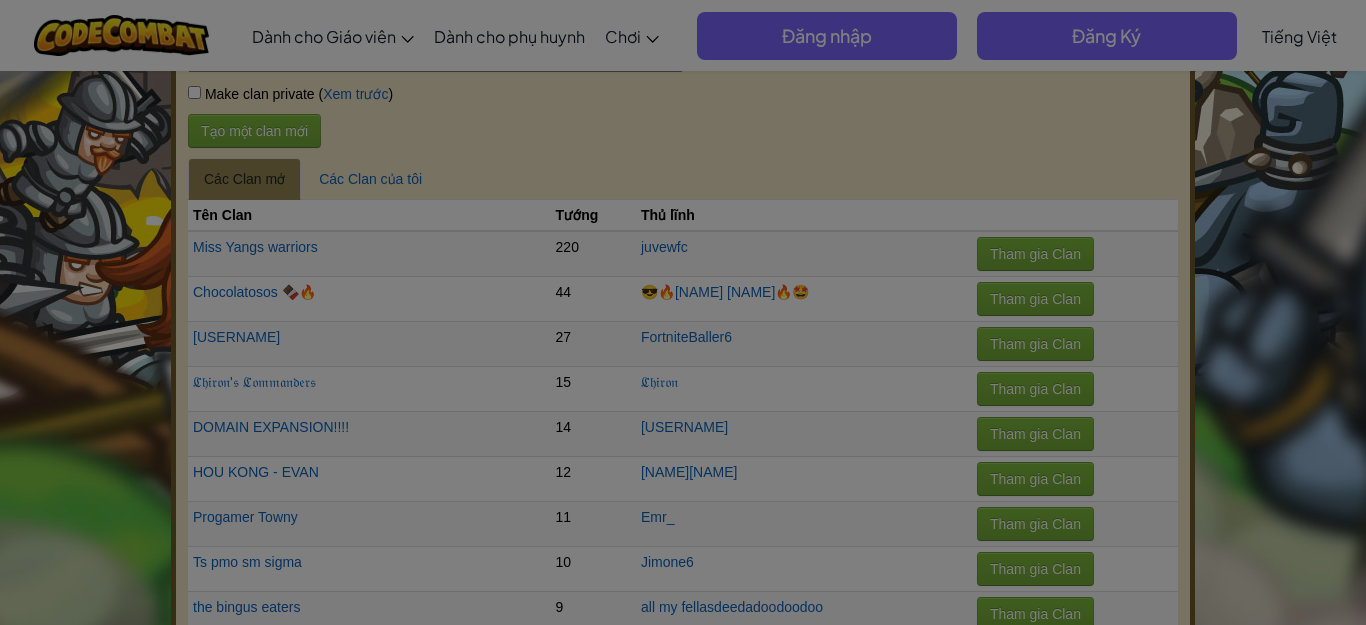 scroll, scrollTop: 0, scrollLeft: 0, axis: both 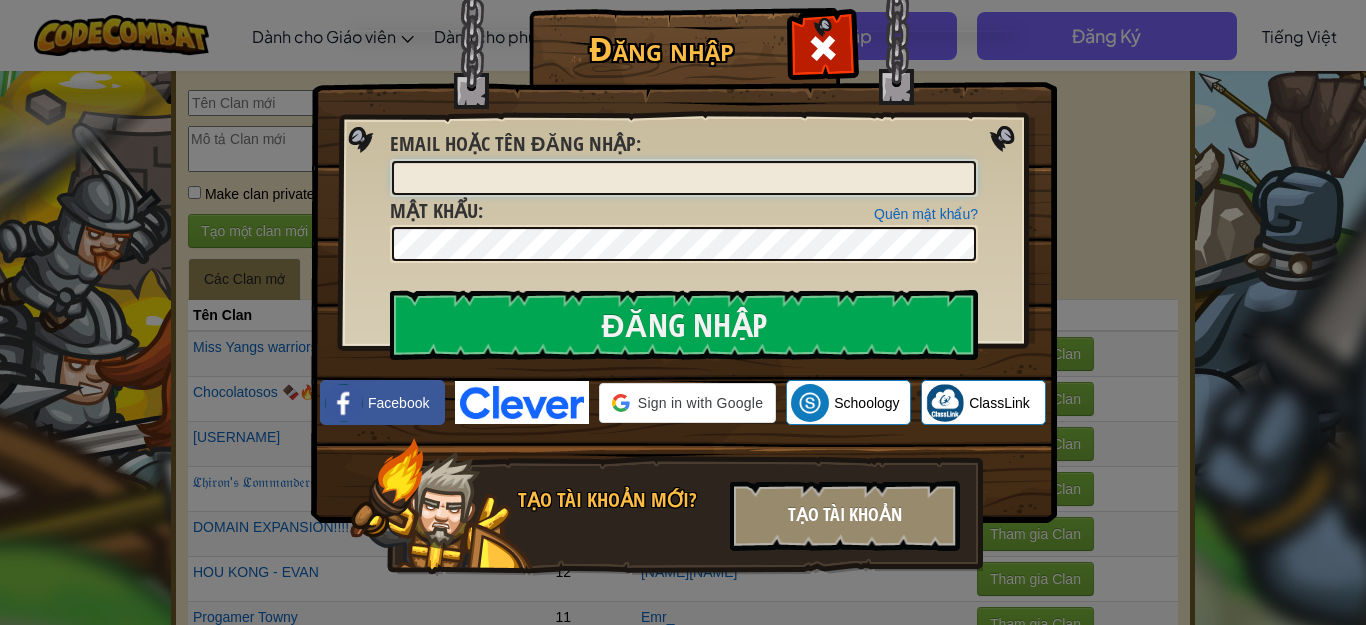 type on "[NAME][NAME]" 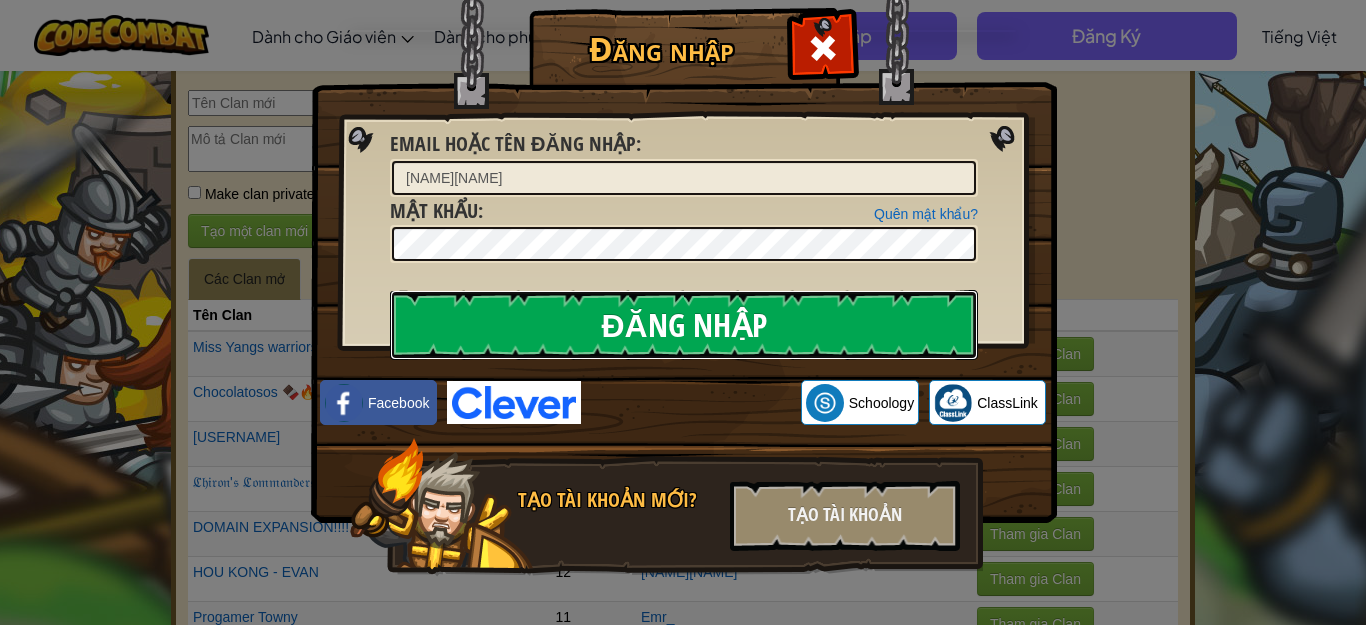 click on "Đăng nhập" at bounding box center (684, 325) 